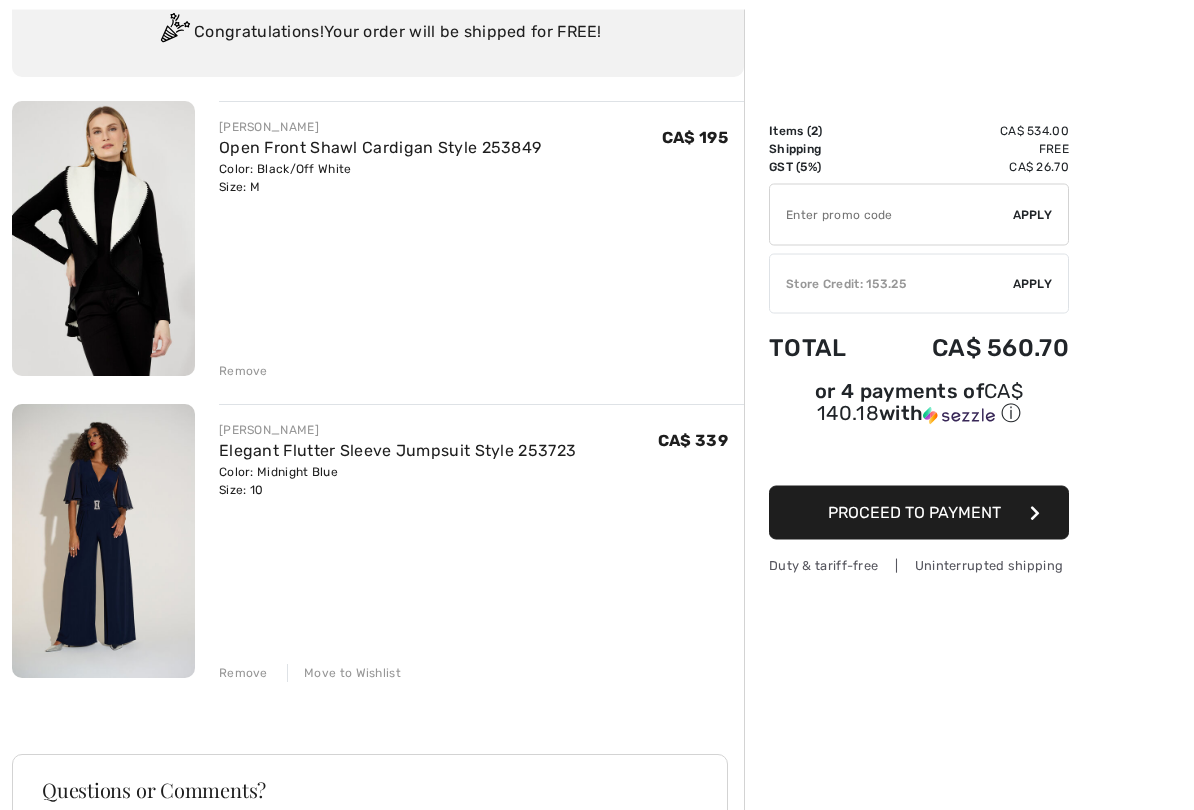 scroll, scrollTop: 161, scrollLeft: 0, axis: vertical 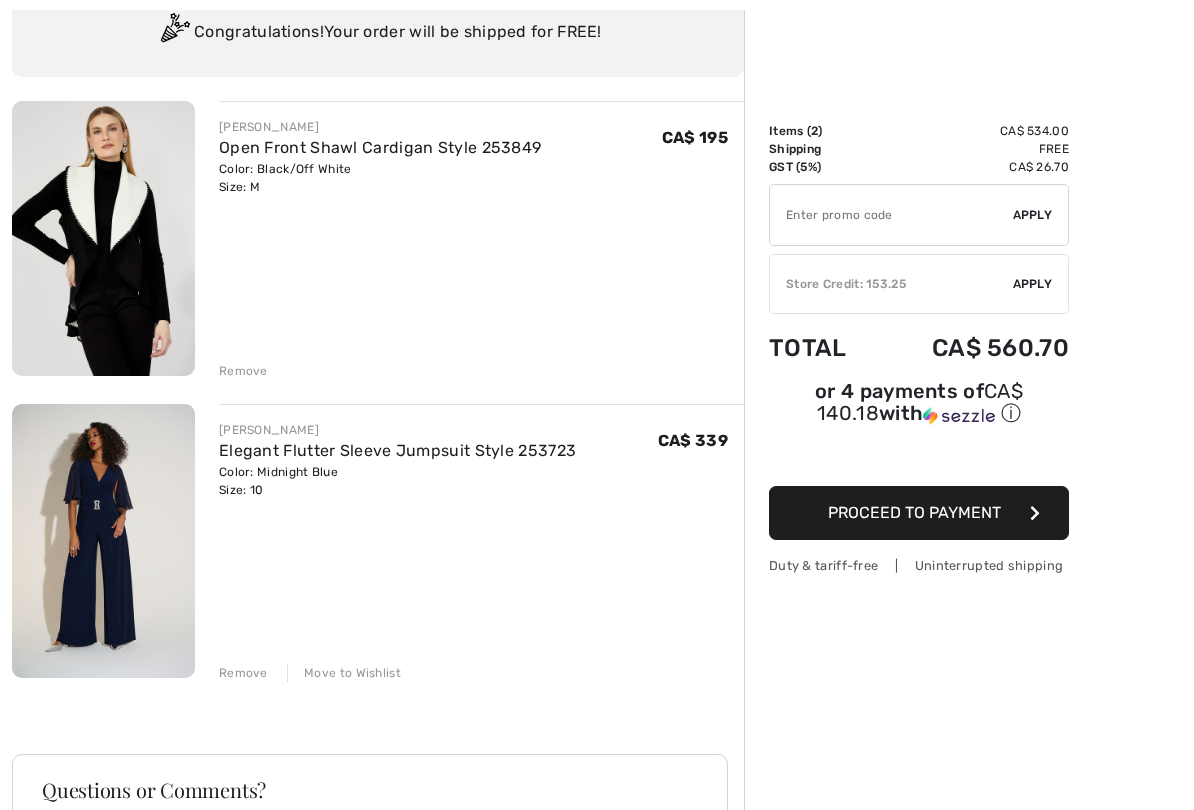 click on "Move to Wishlist" at bounding box center (344, 673) 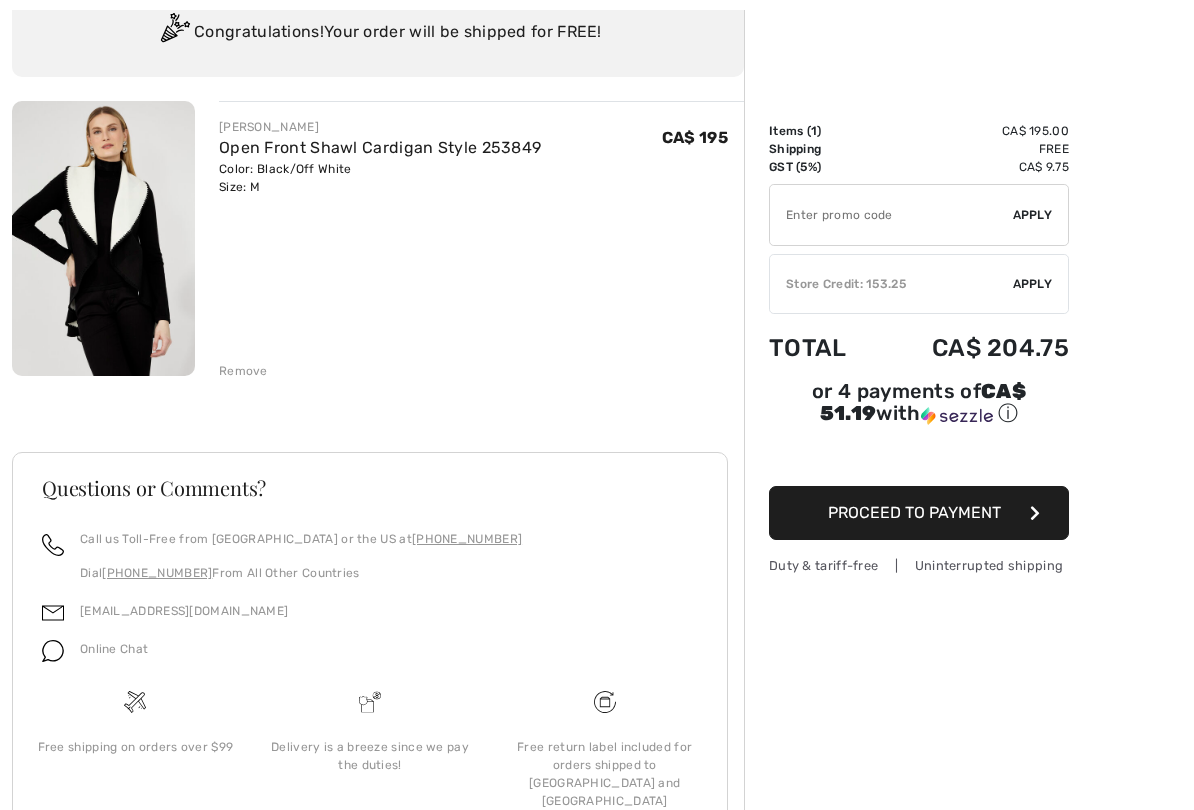 click on "Open Front Shawl Cardigan Style 253849" at bounding box center (380, 147) 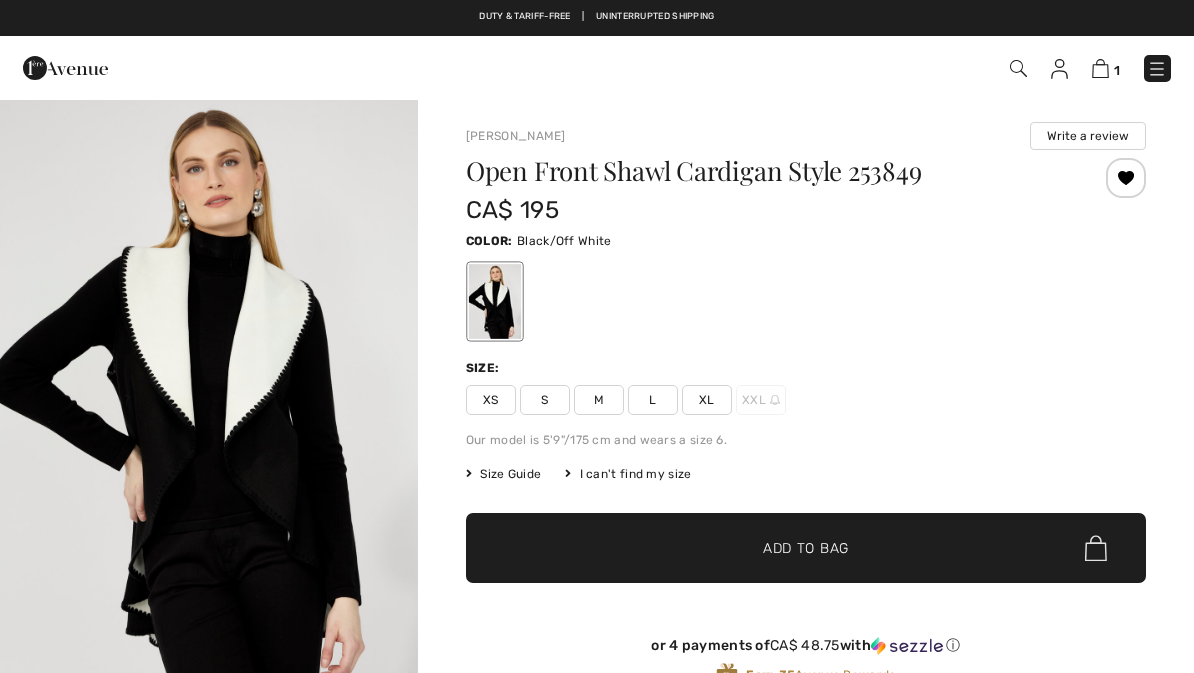 scroll, scrollTop: 0, scrollLeft: 0, axis: both 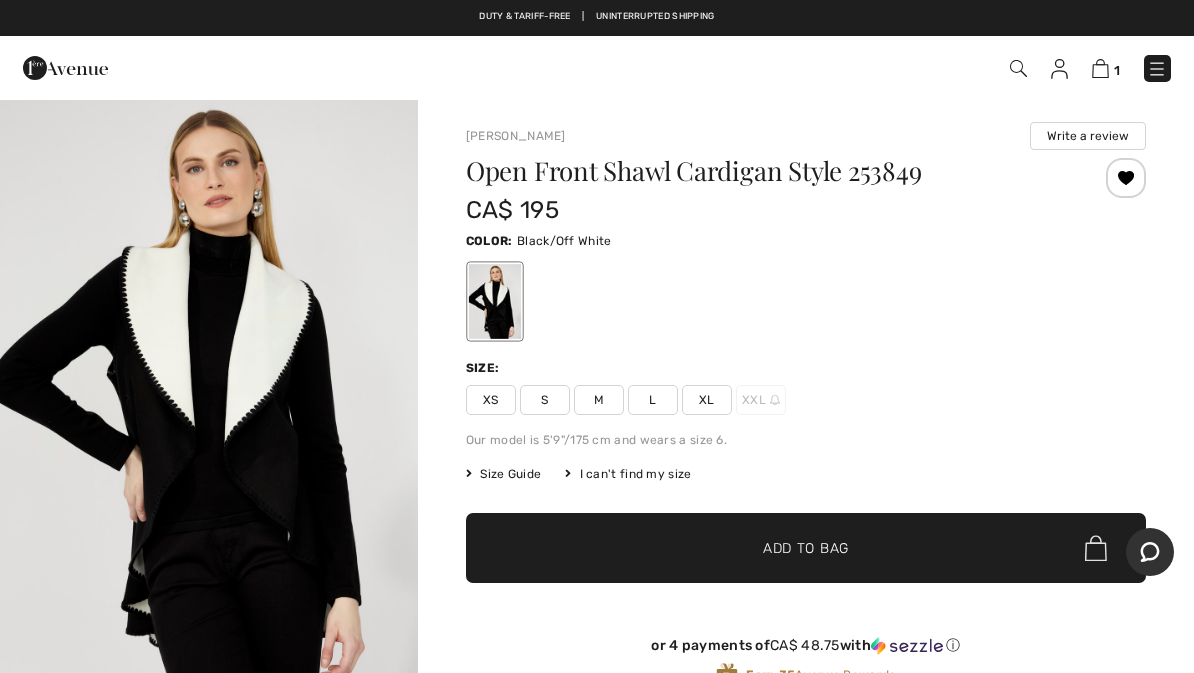 click on "L" at bounding box center [653, 400] 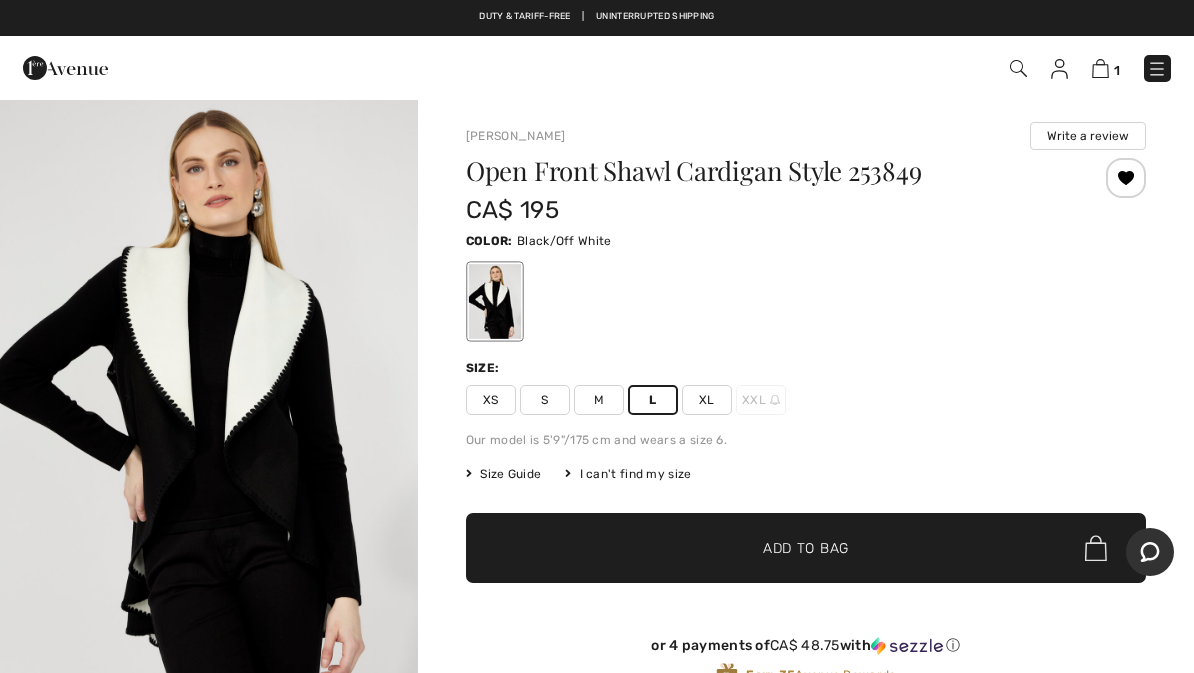 click on "✔ Added to Bag
Add to Bag" at bounding box center (806, 548) 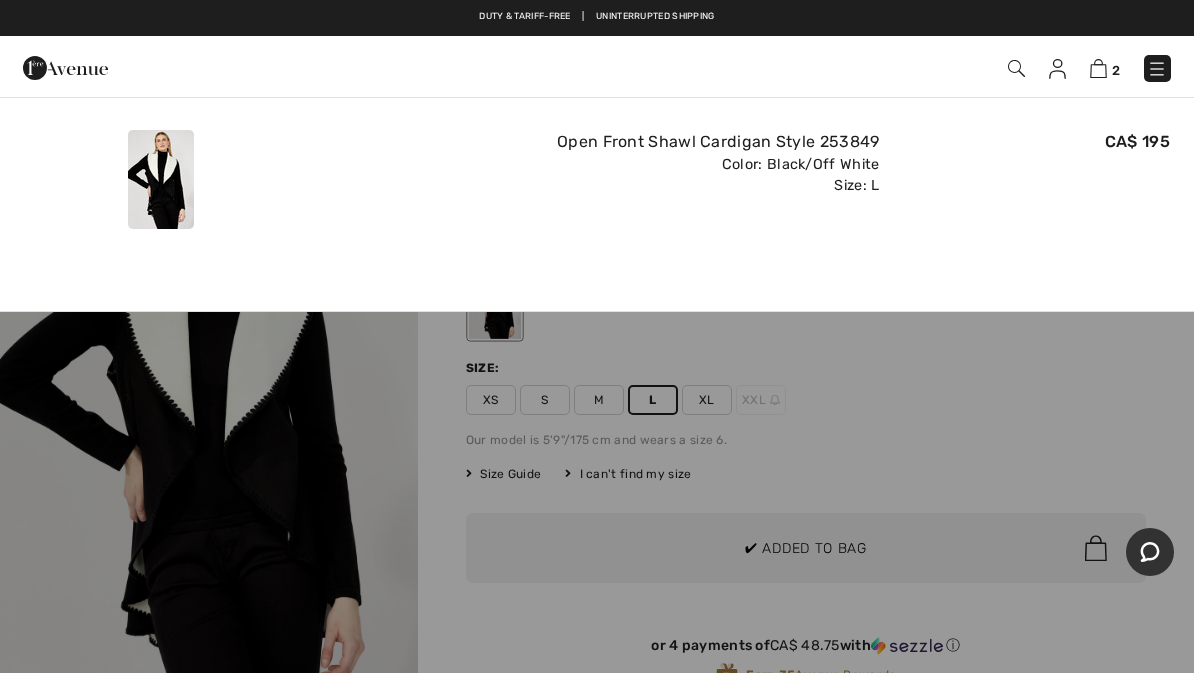 click on "2" at bounding box center (1105, 68) 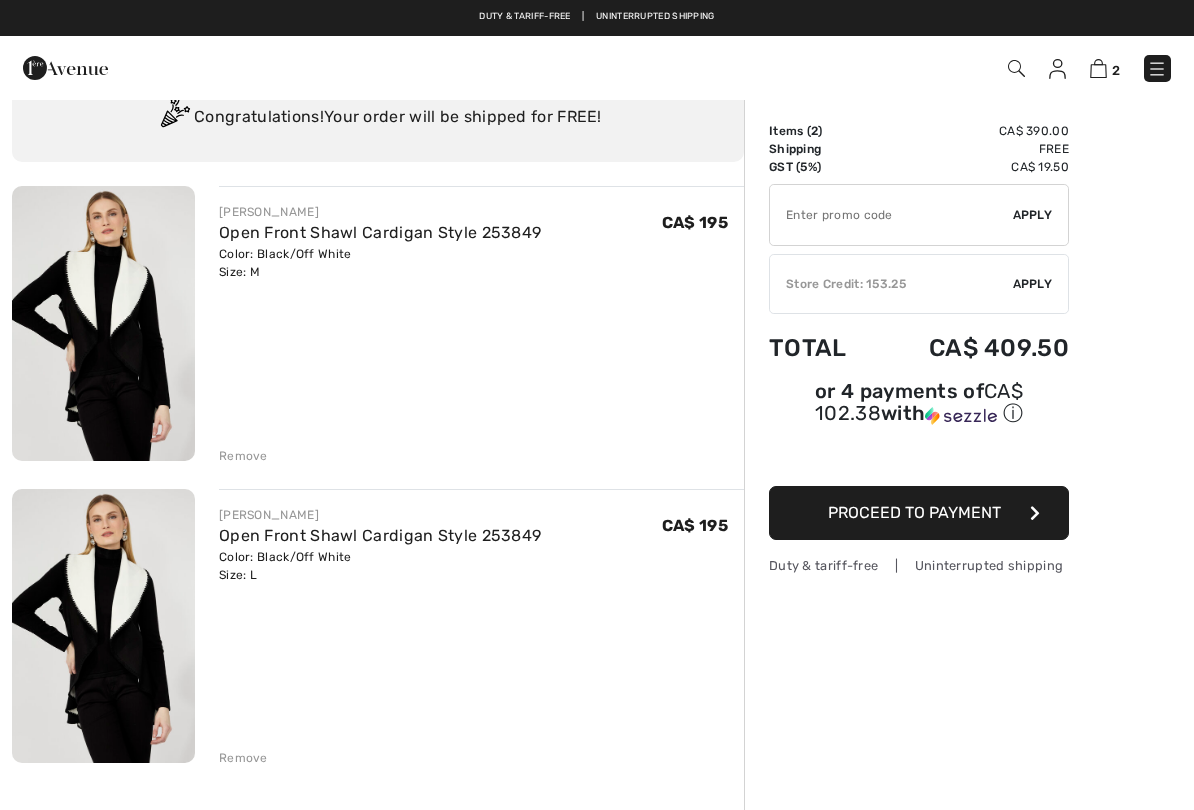 scroll, scrollTop: 86, scrollLeft: 0, axis: vertical 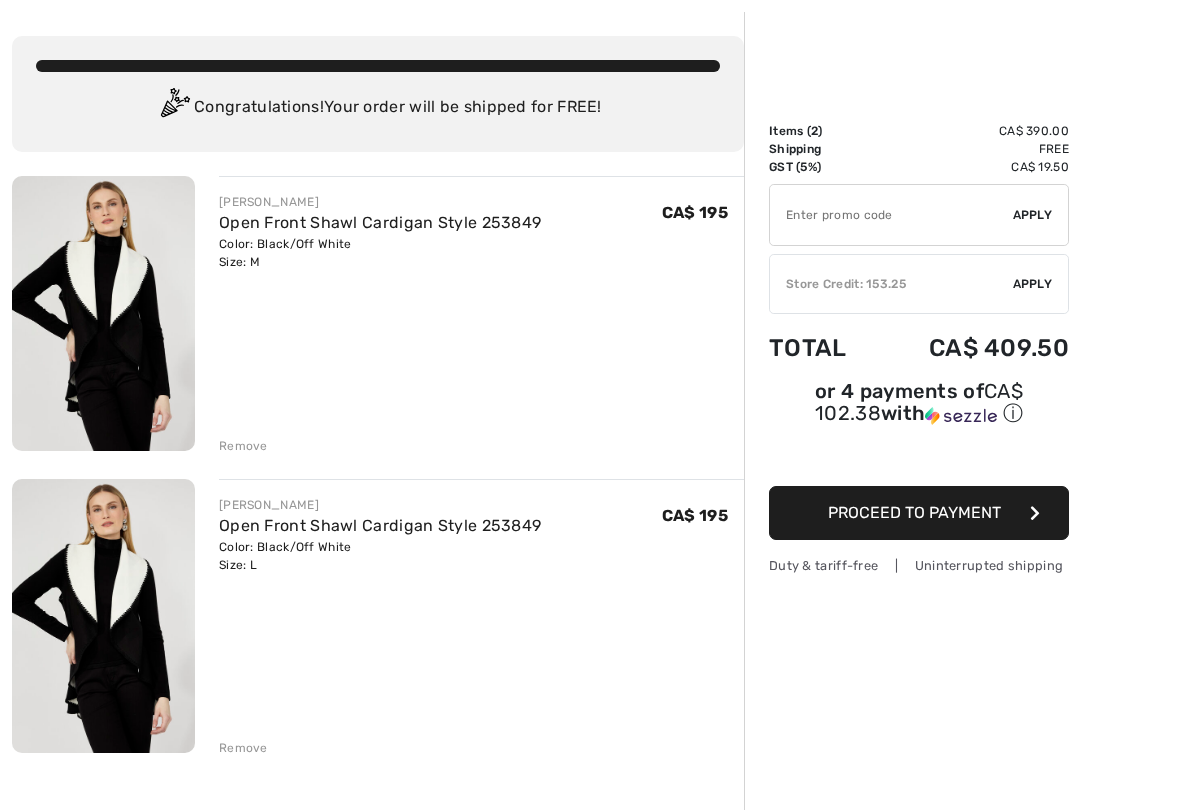 click on "Remove" at bounding box center (243, 446) 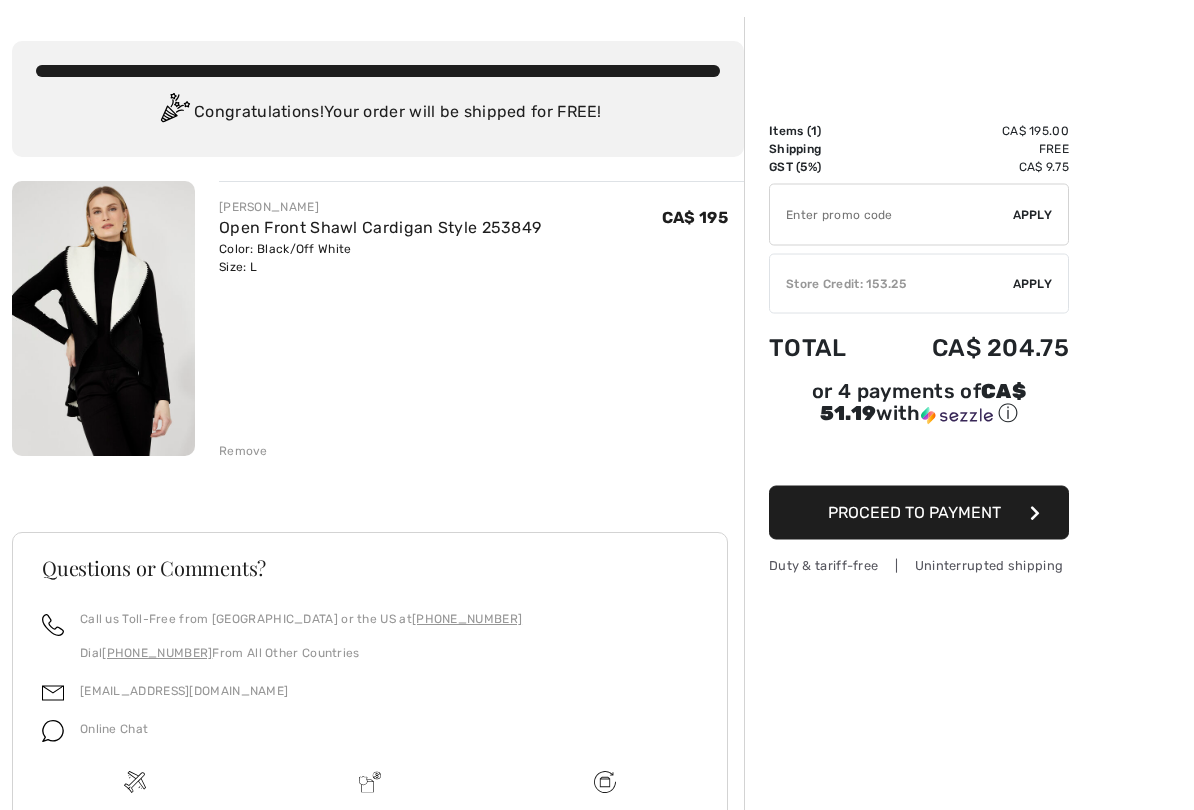 scroll, scrollTop: 81, scrollLeft: 0, axis: vertical 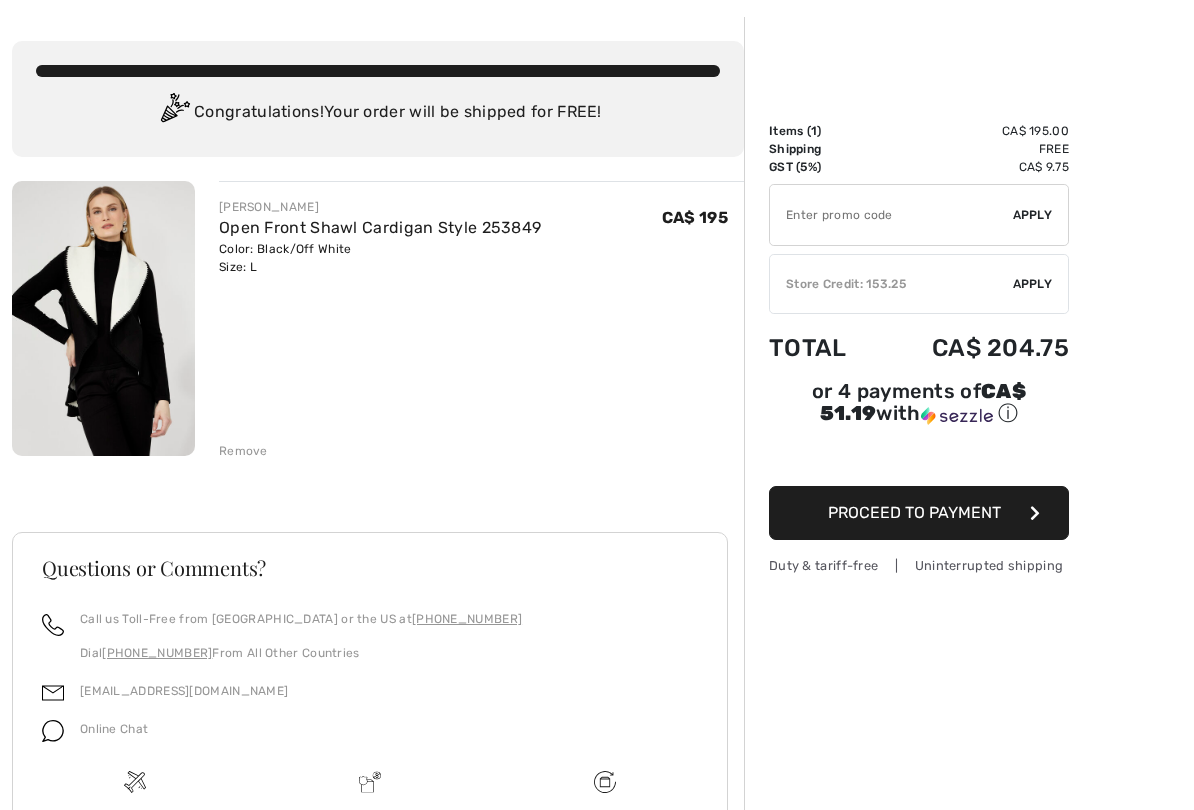 click on "Proceed to Payment" at bounding box center [914, 512] 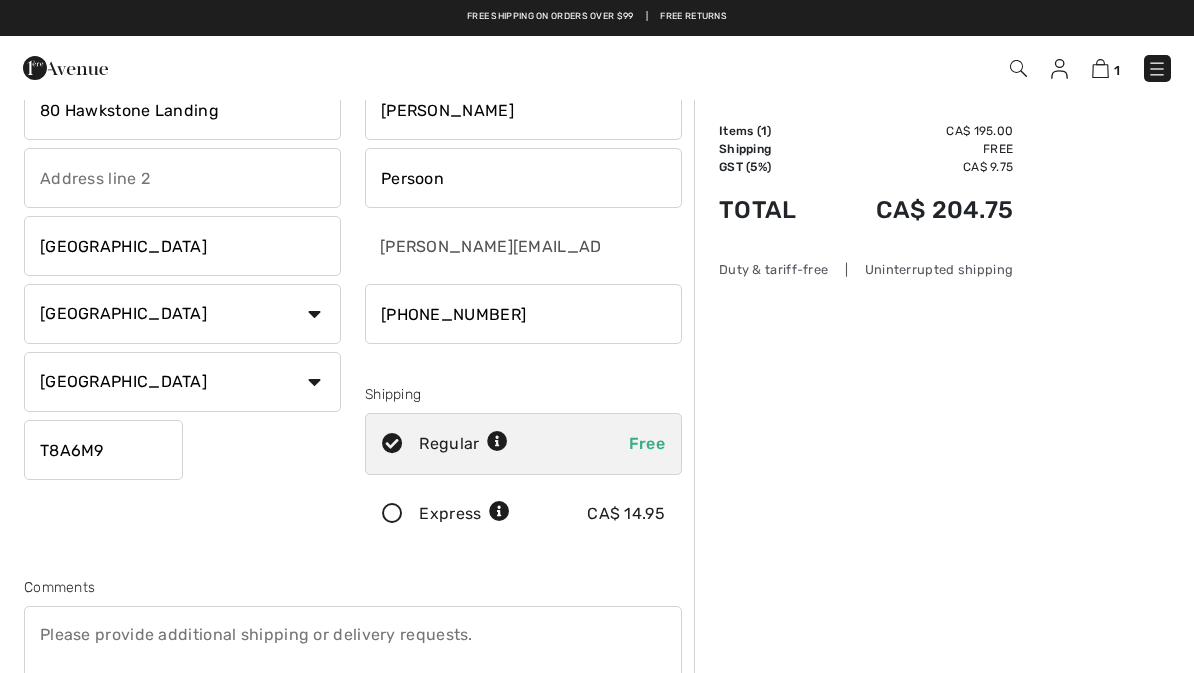 scroll, scrollTop: 0, scrollLeft: 0, axis: both 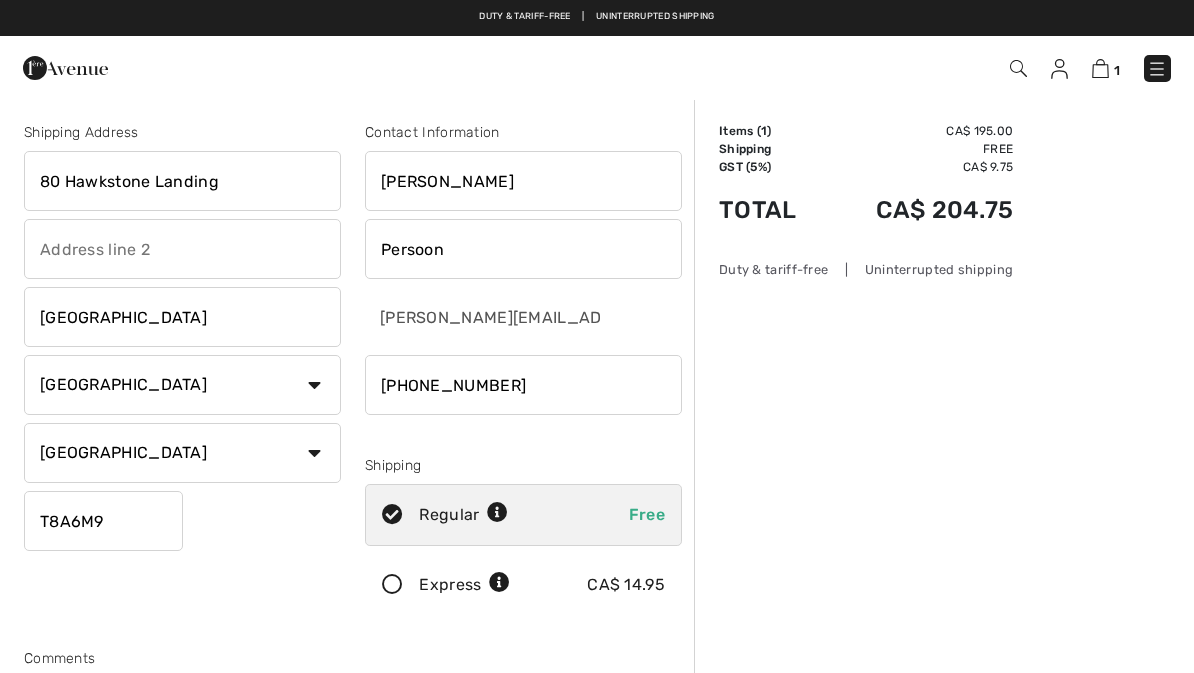 click at bounding box center (1157, 69) 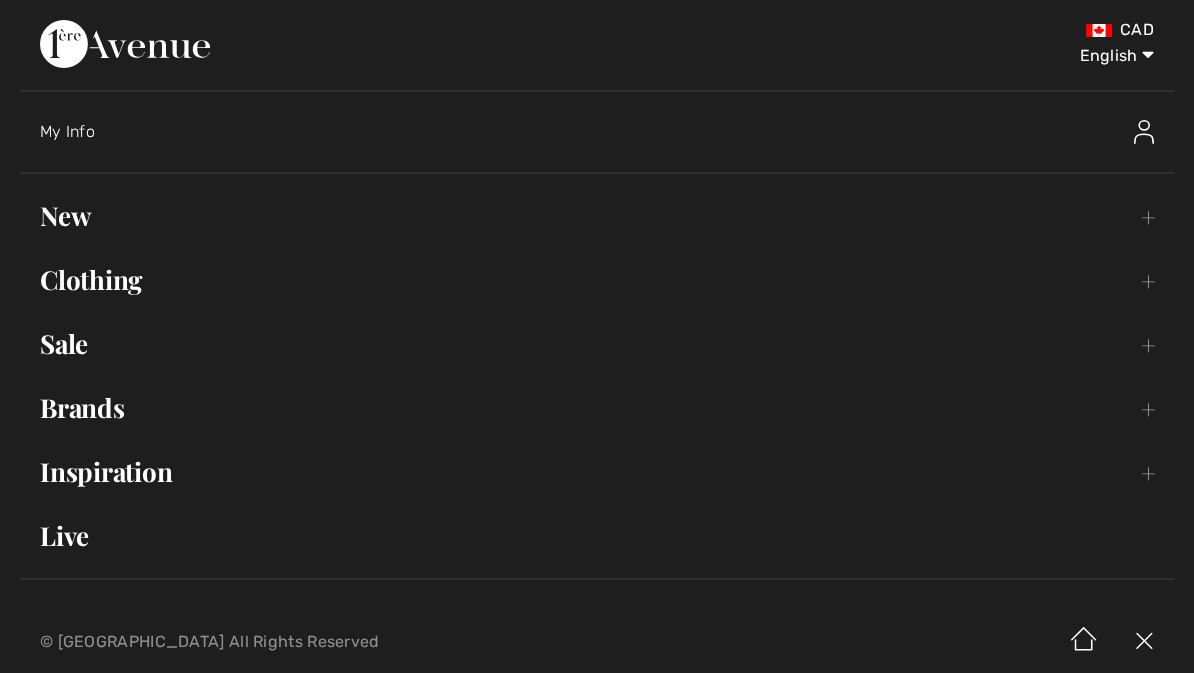 click at bounding box center (1144, 132) 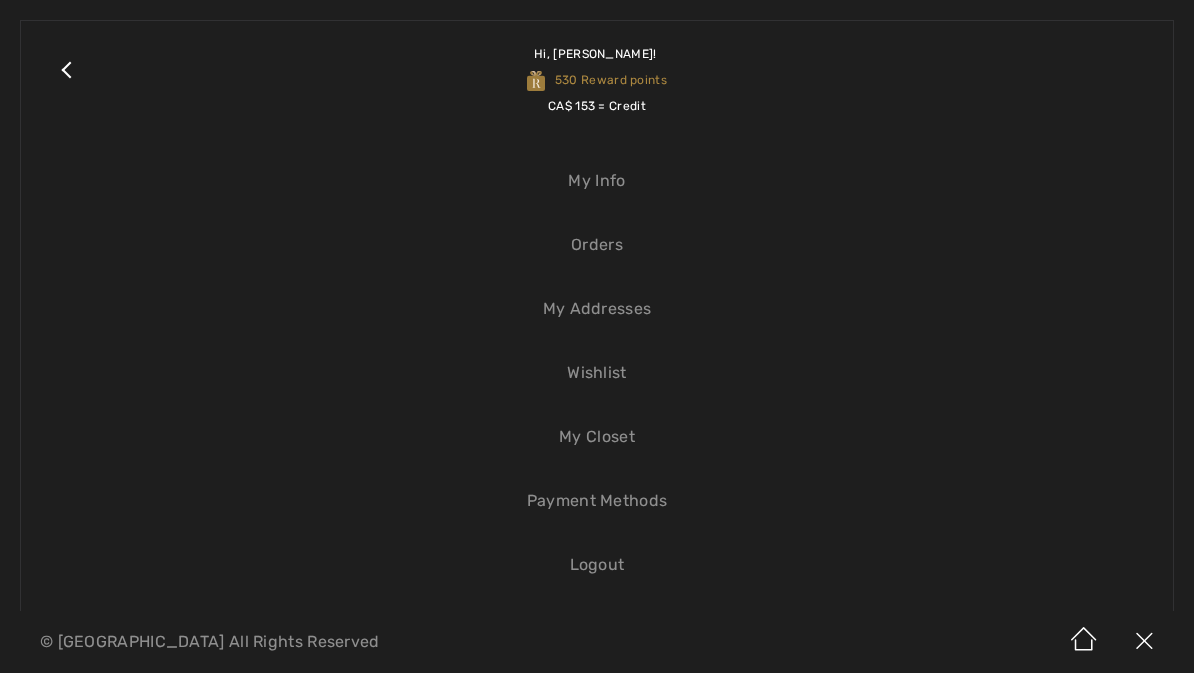click on "Logout" at bounding box center (597, 565) 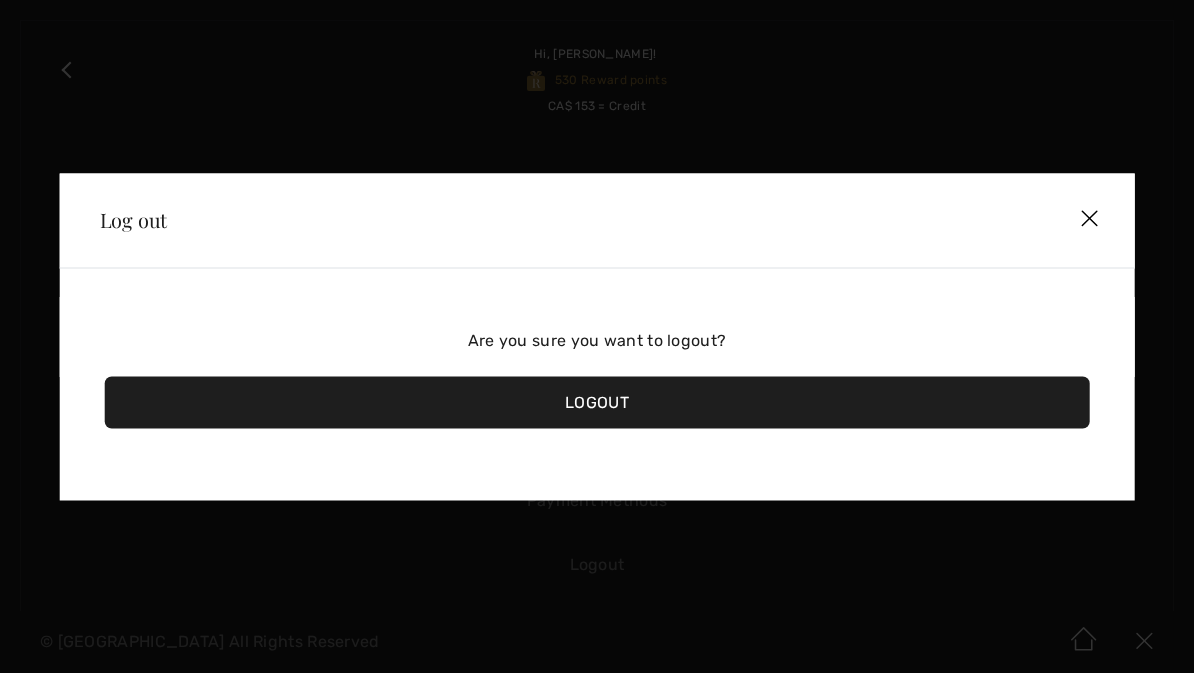 click on "Logout" at bounding box center [597, 402] 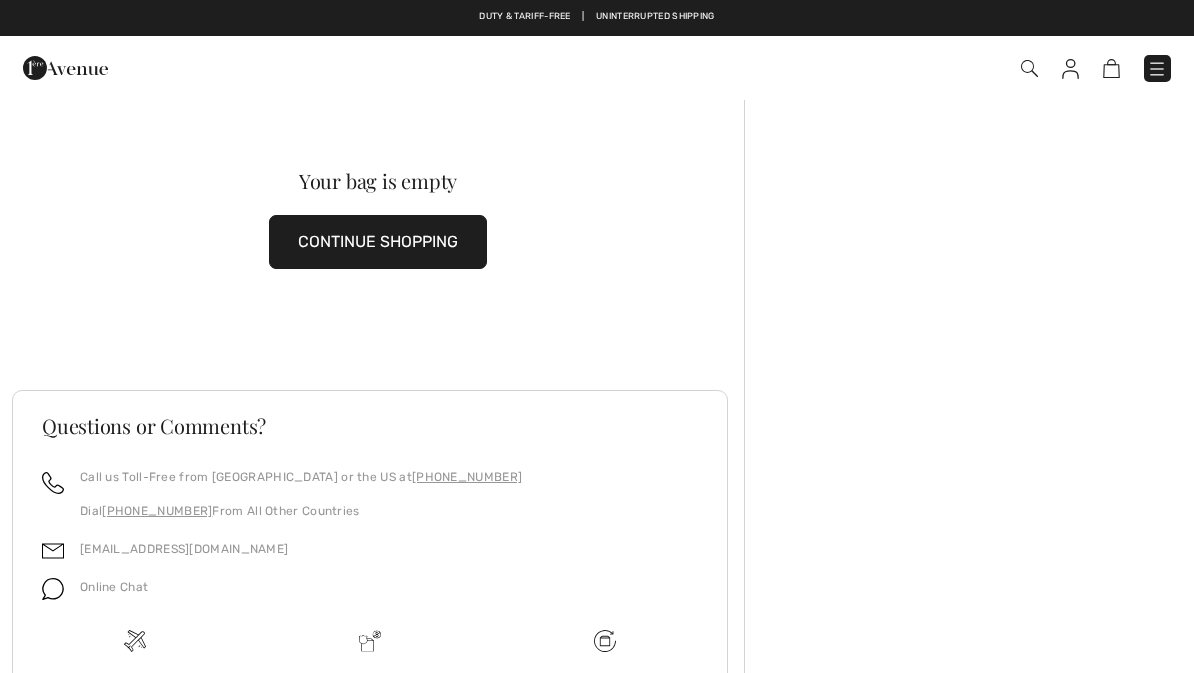 checkbox on "true" 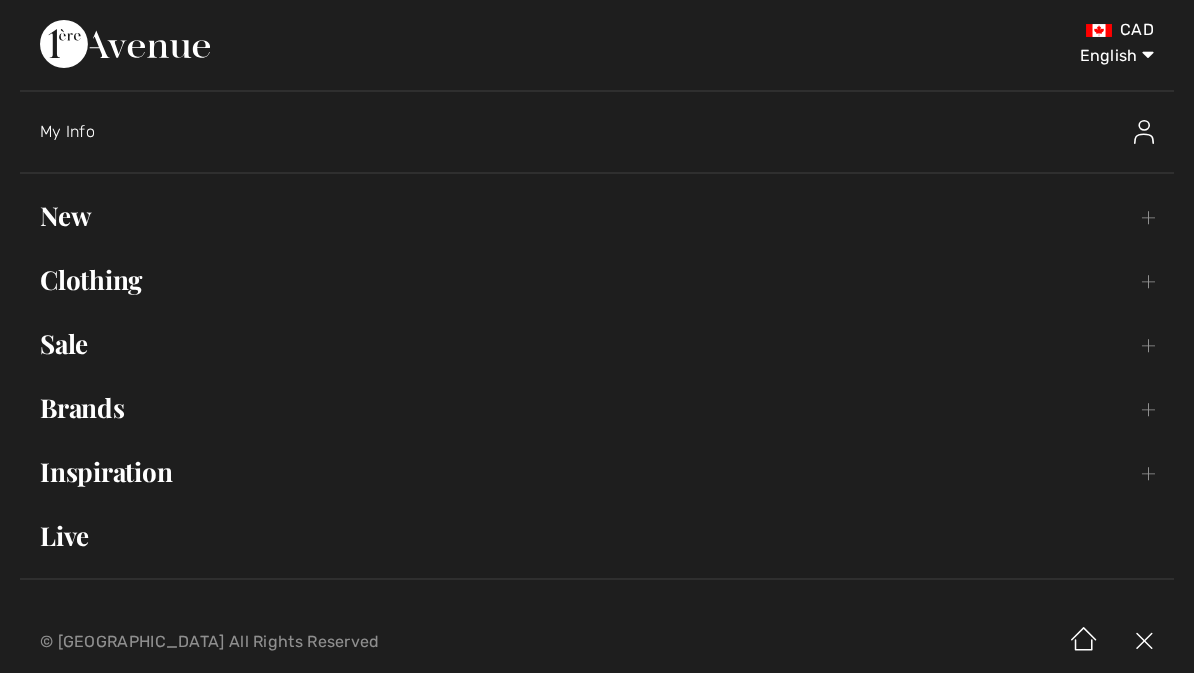 click on "Brands Open submenu" at bounding box center (597, 408) 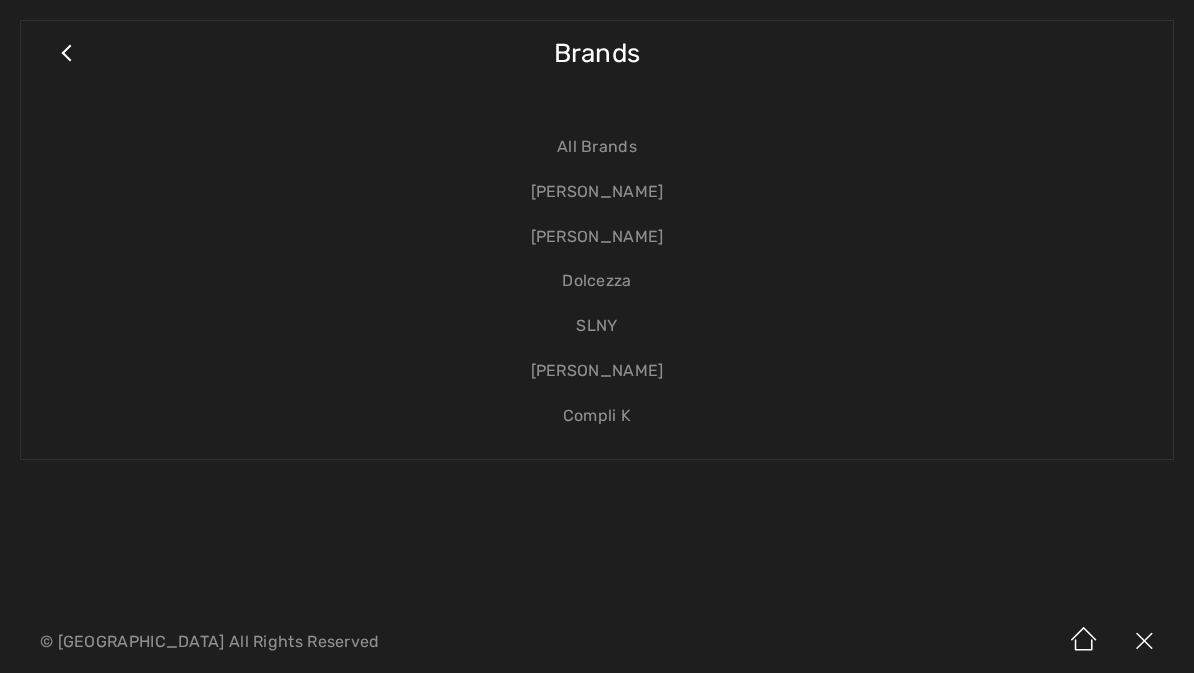 click on "[PERSON_NAME]" at bounding box center [597, 192] 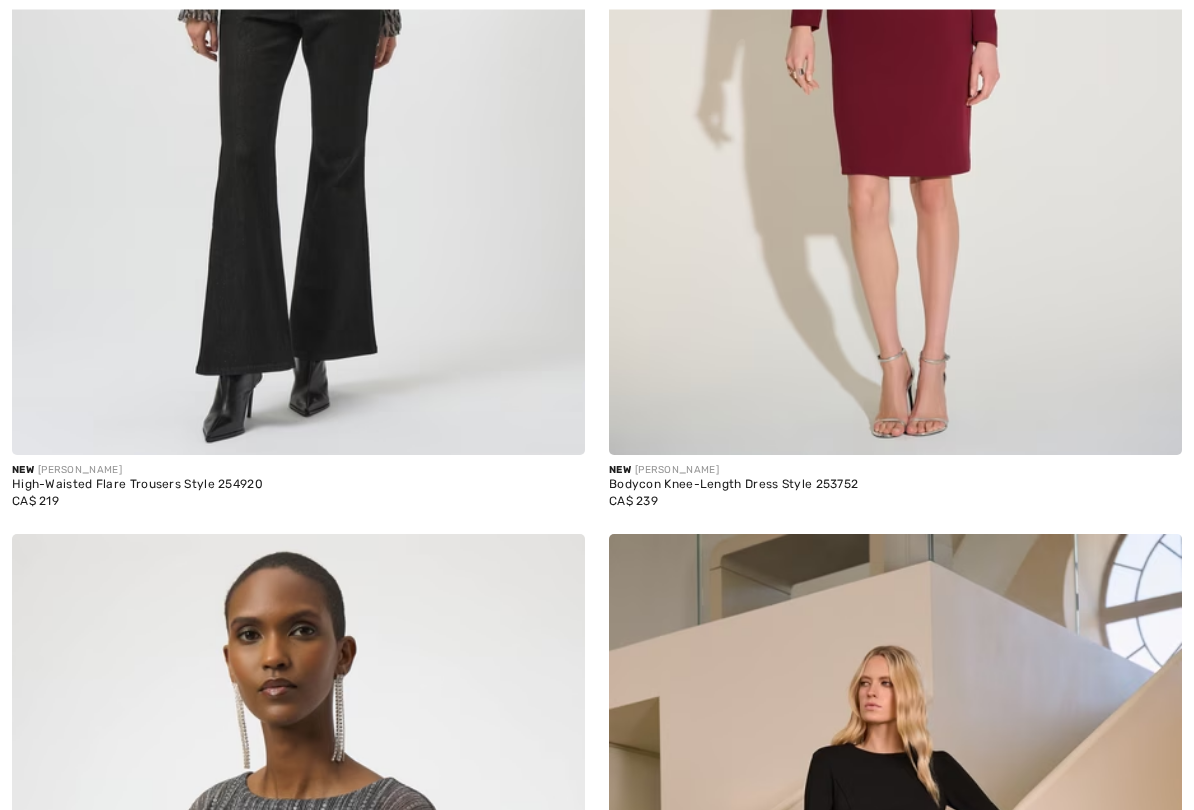 scroll, scrollTop: 2199, scrollLeft: 0, axis: vertical 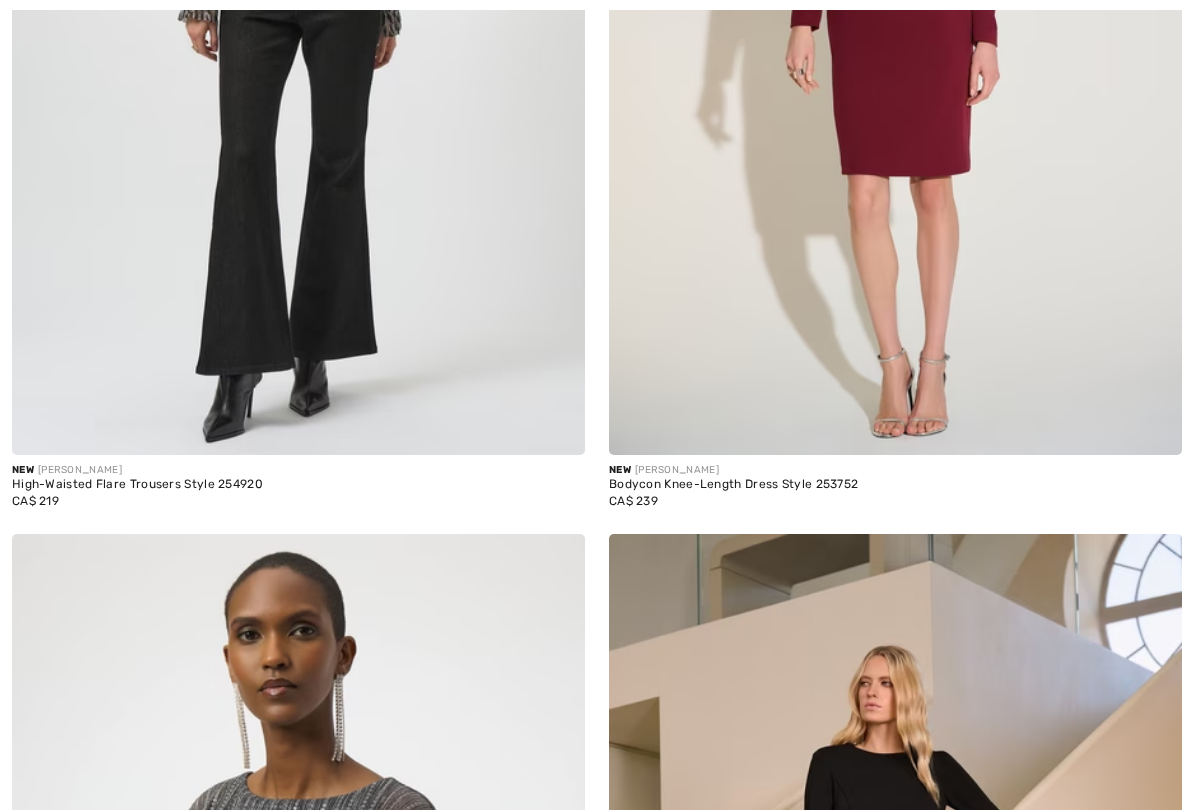 click on "Bodycon Knee-Length Dress Style 253752" at bounding box center (895, 485) 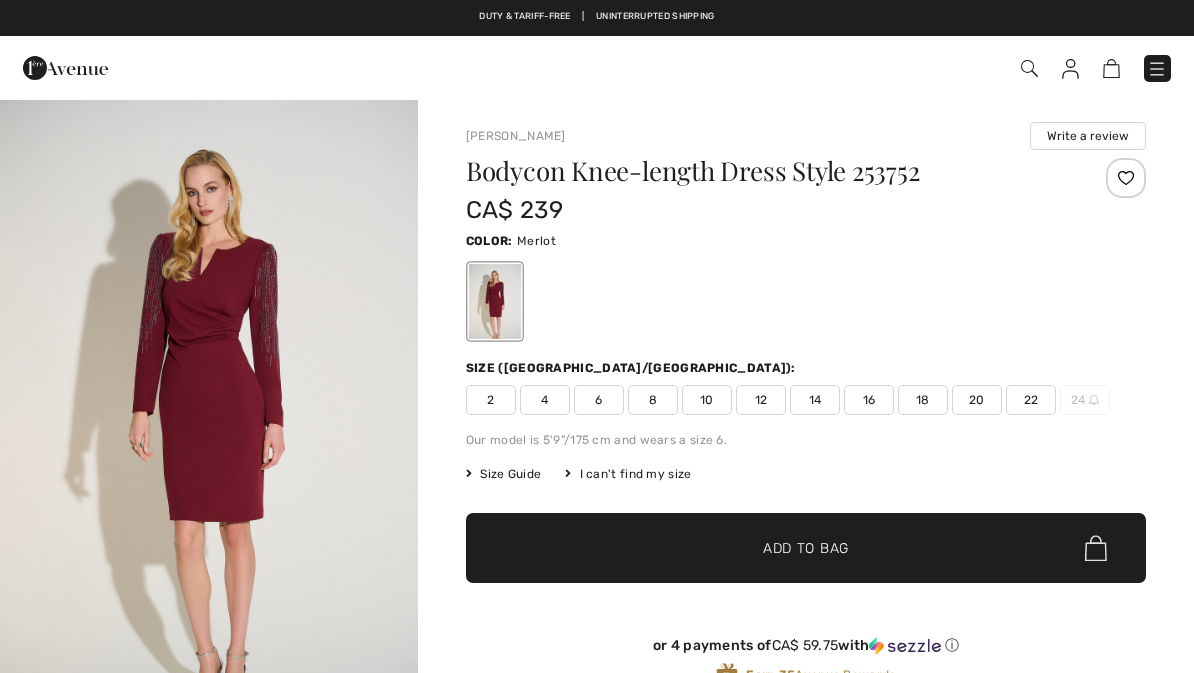 scroll, scrollTop: 0, scrollLeft: 0, axis: both 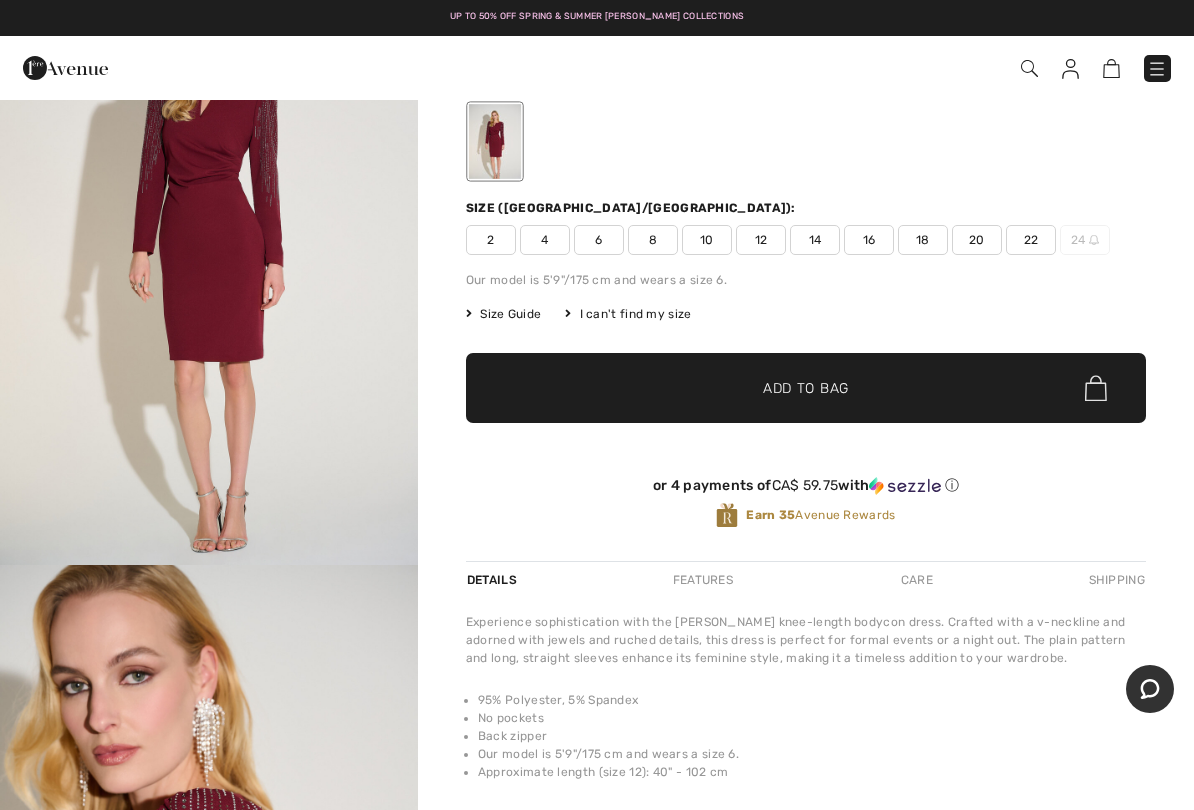 click at bounding box center (209, 878) 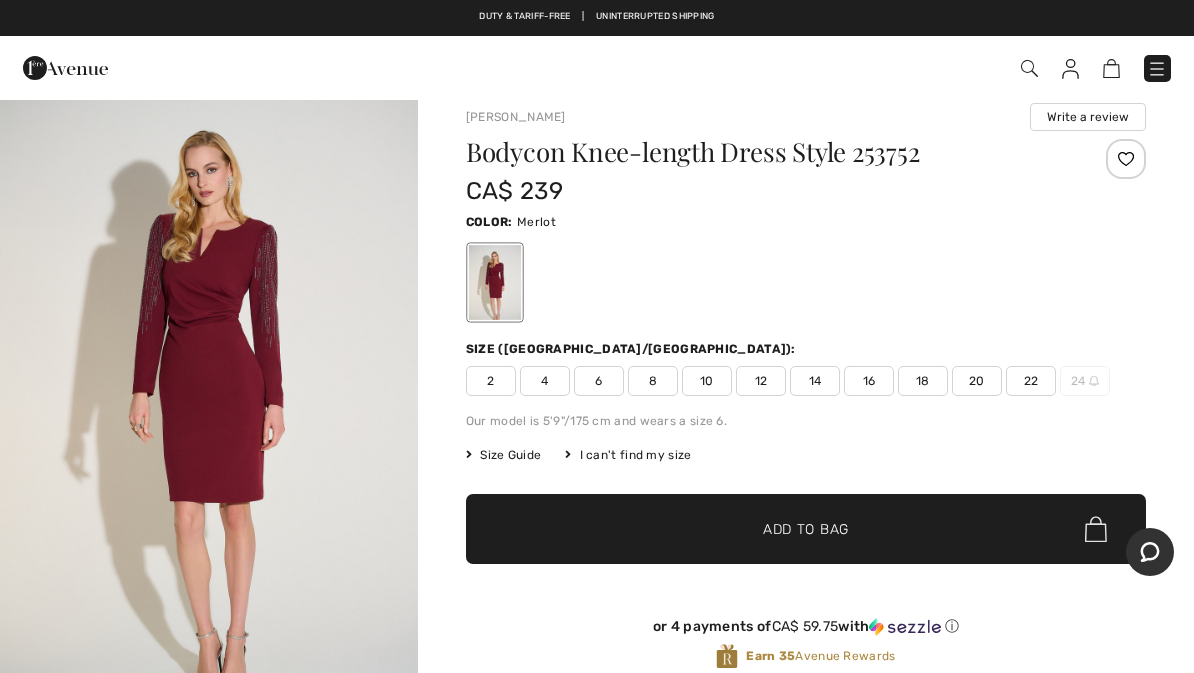 scroll, scrollTop: 0, scrollLeft: 0, axis: both 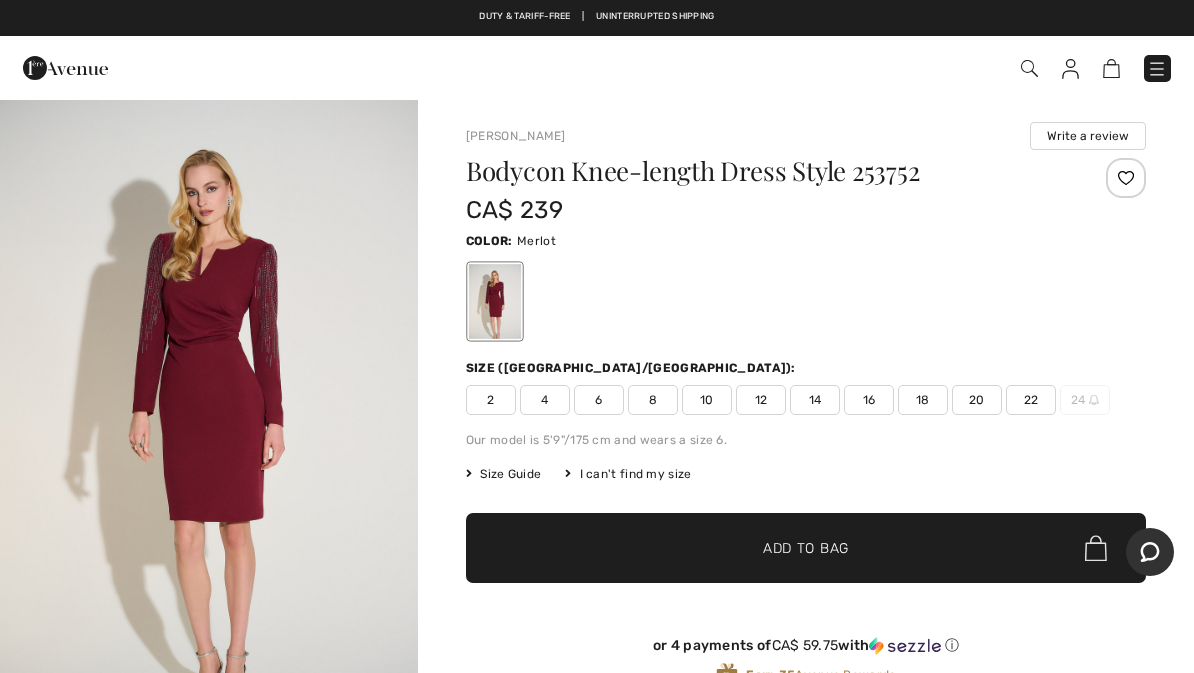 click on "12" at bounding box center (761, 400) 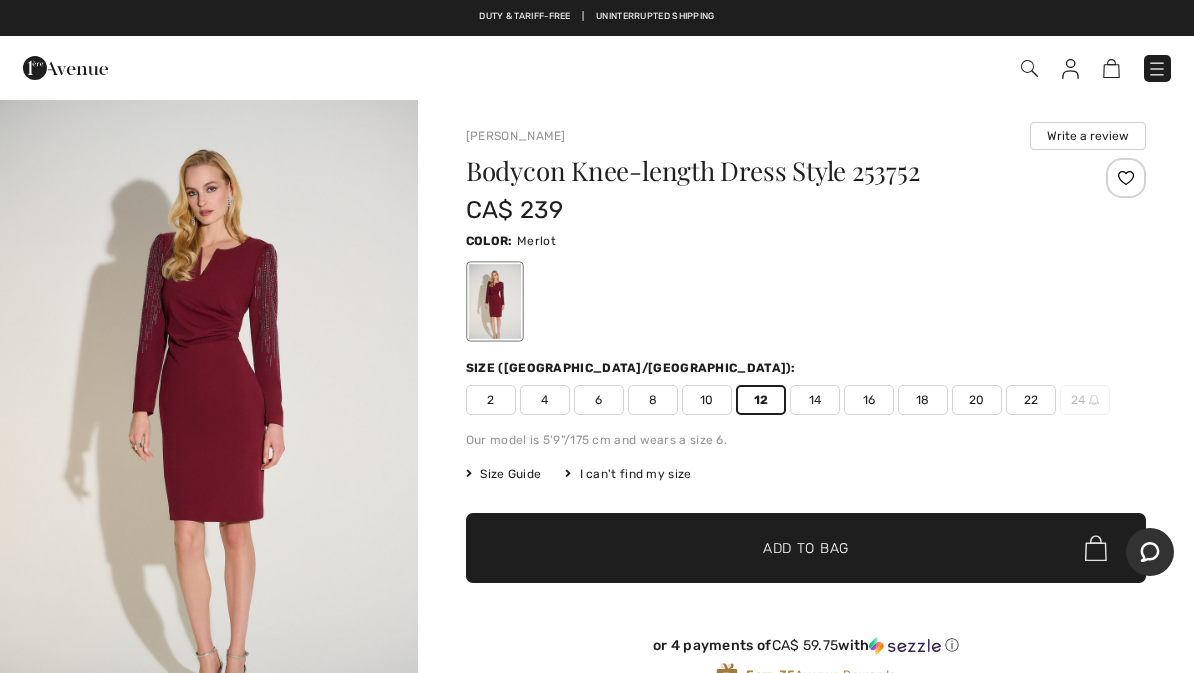 click on "Add to Bag" at bounding box center (806, 548) 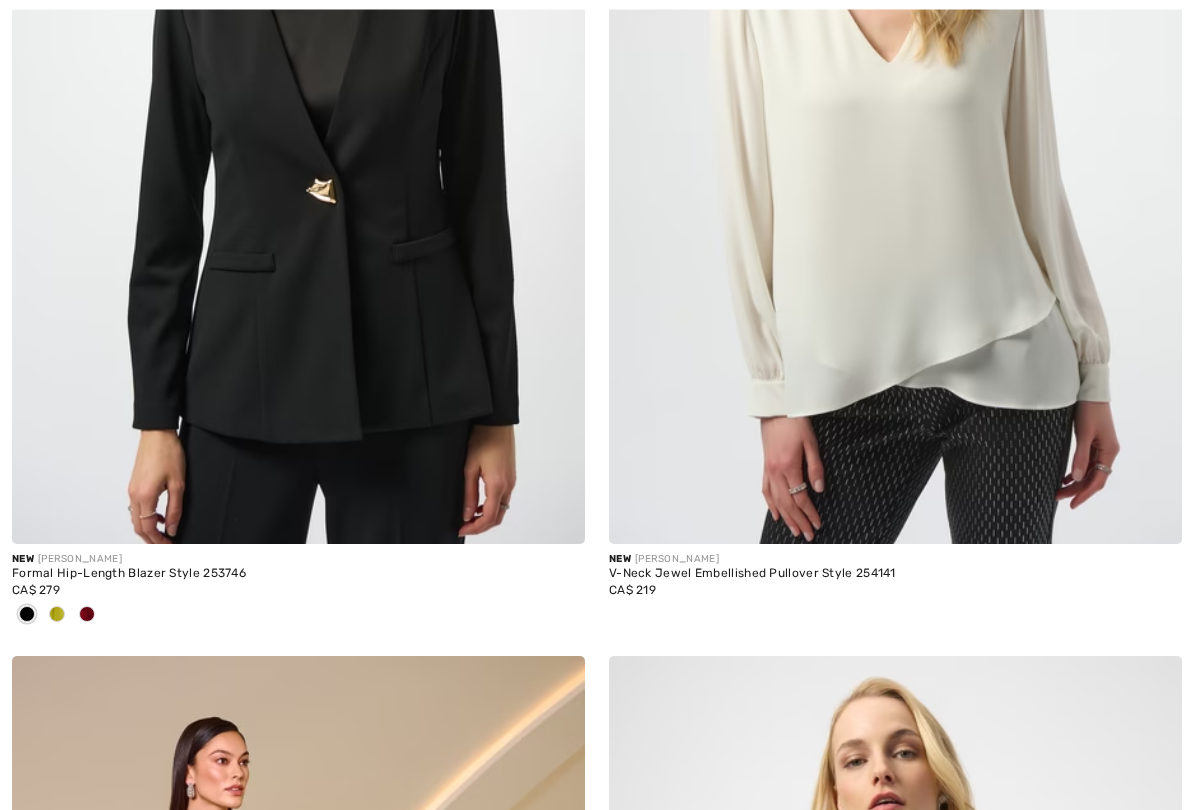 scroll, scrollTop: 3988, scrollLeft: 0, axis: vertical 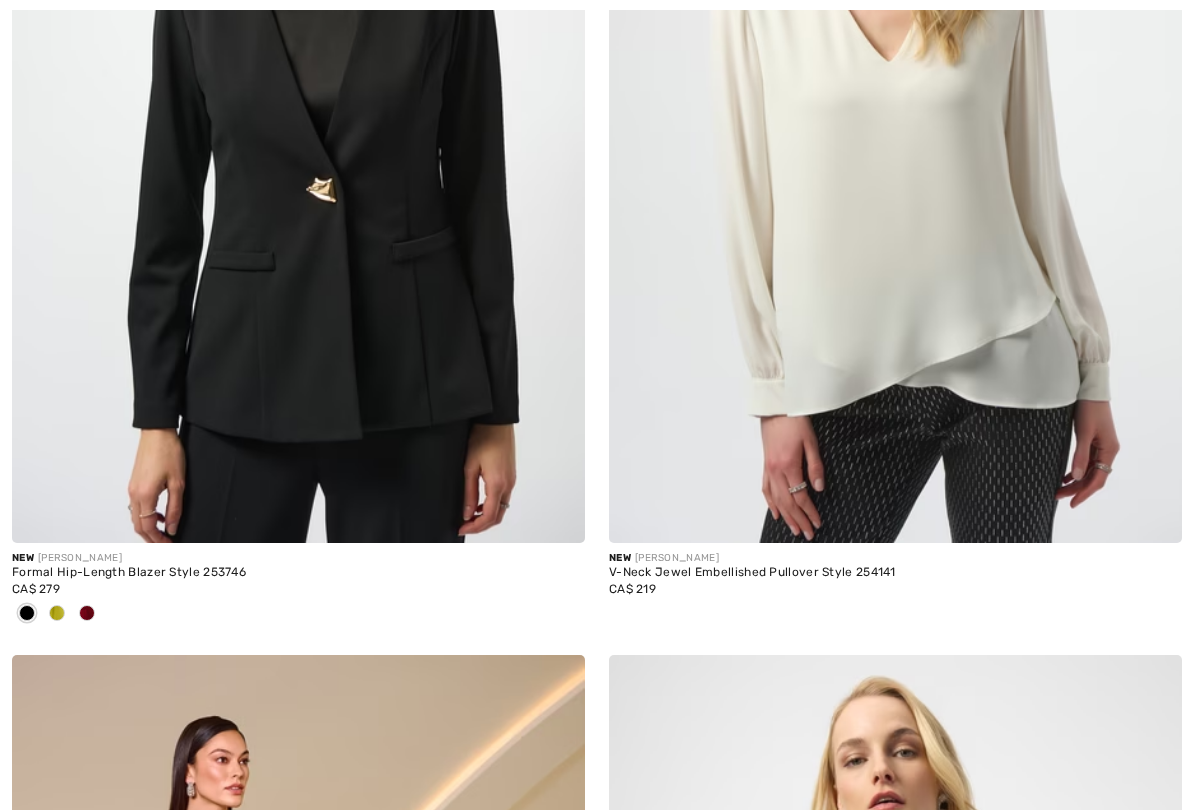 click at bounding box center (298, 113) 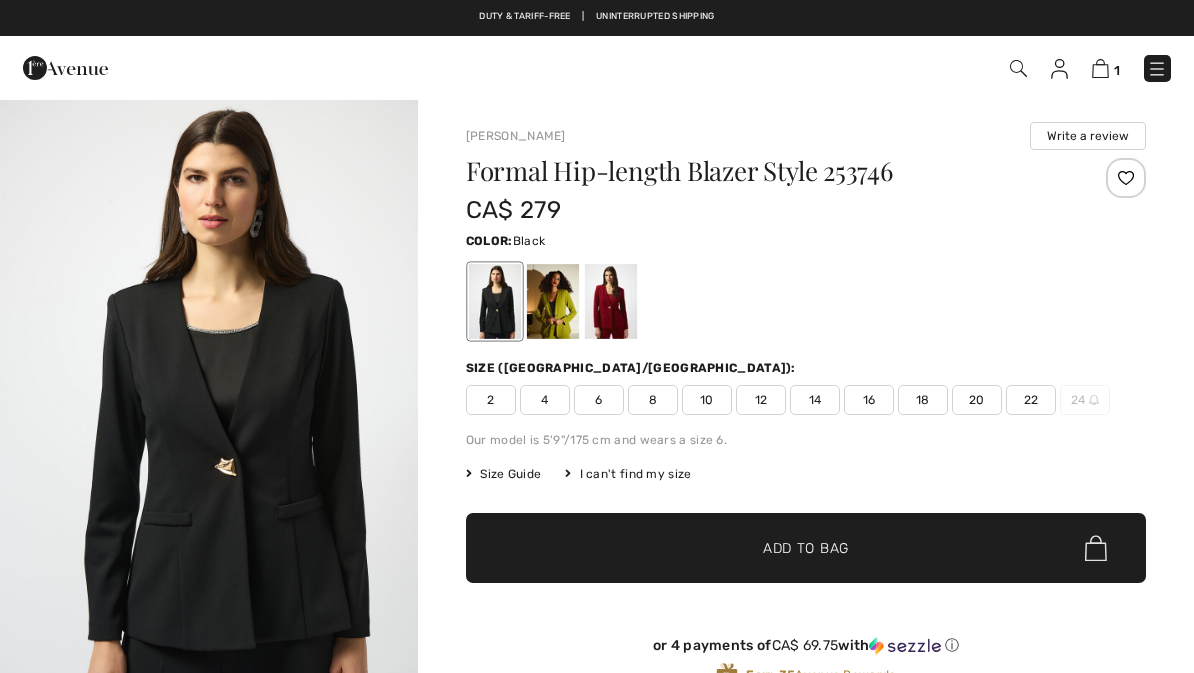 scroll, scrollTop: 0, scrollLeft: 0, axis: both 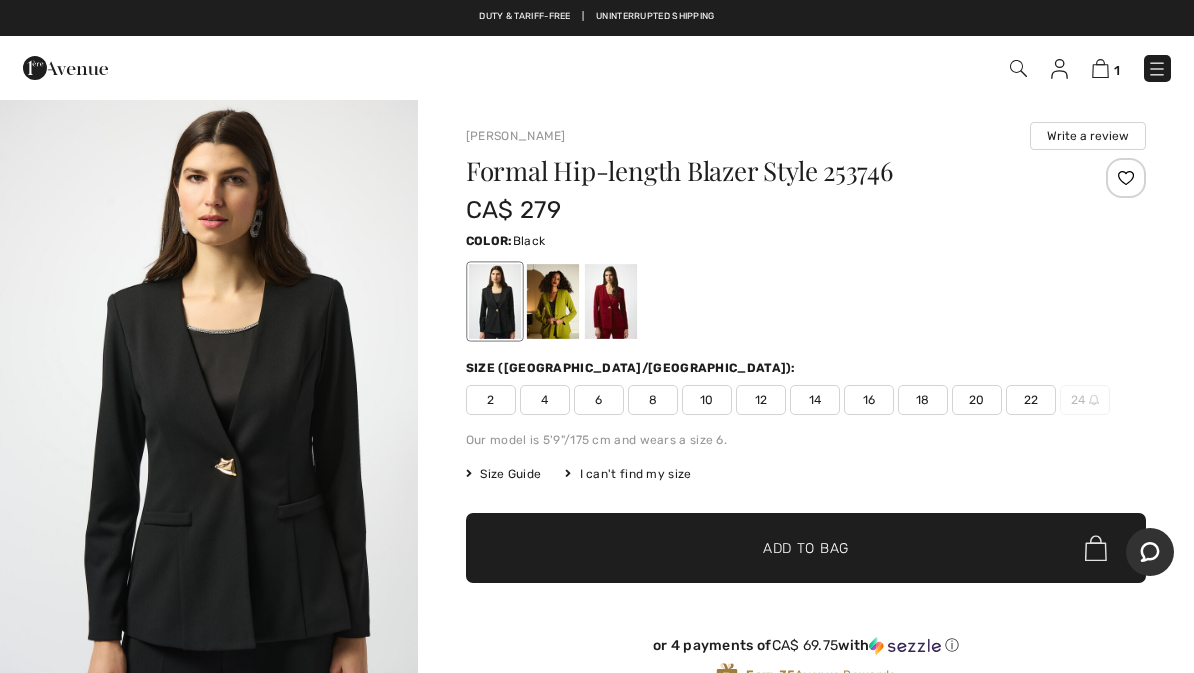 click at bounding box center [209, 411] 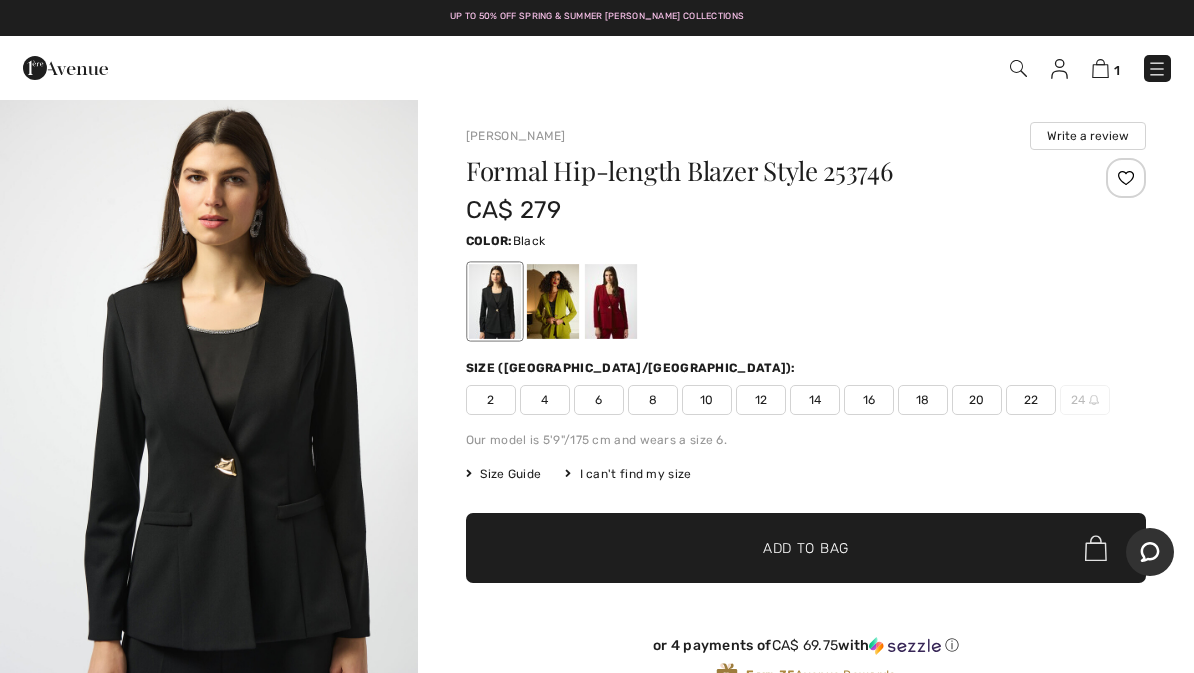 click at bounding box center (209, 411) 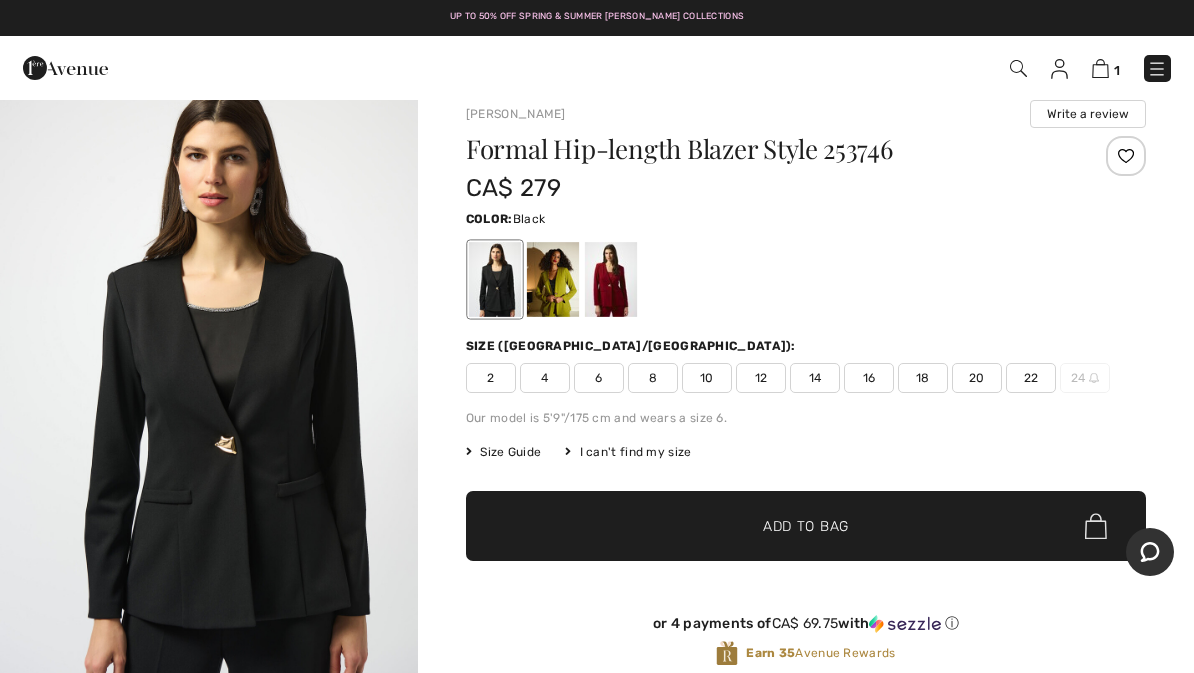 scroll, scrollTop: 21, scrollLeft: 0, axis: vertical 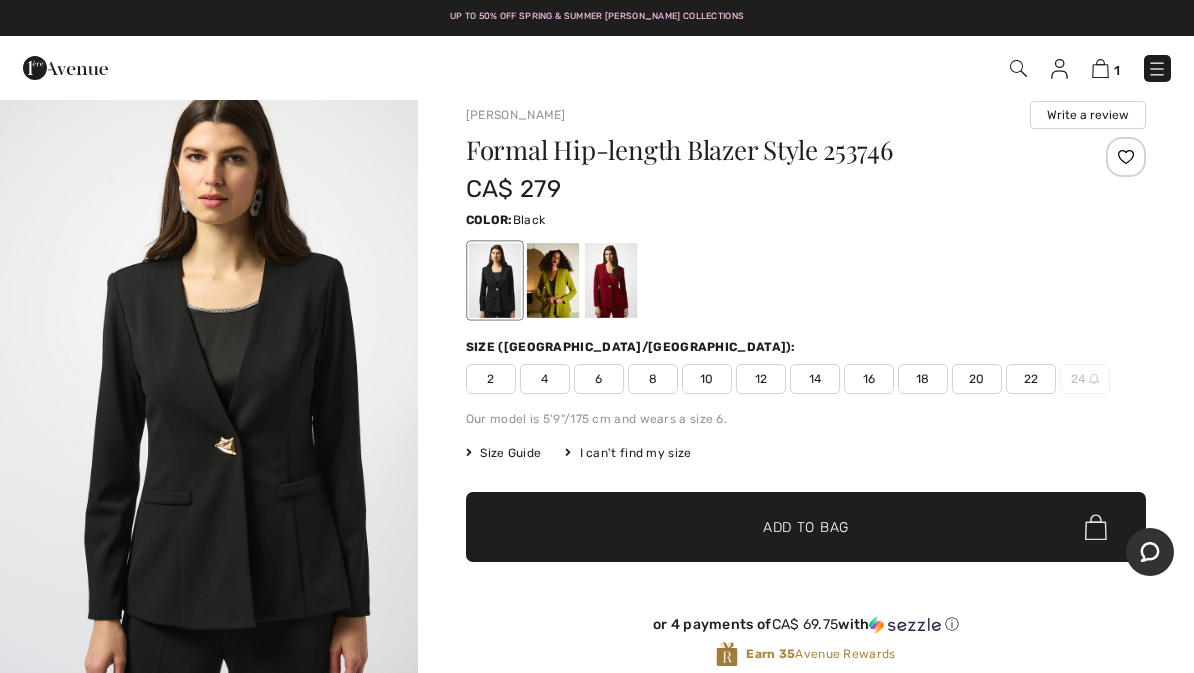click on "12" at bounding box center (761, 379) 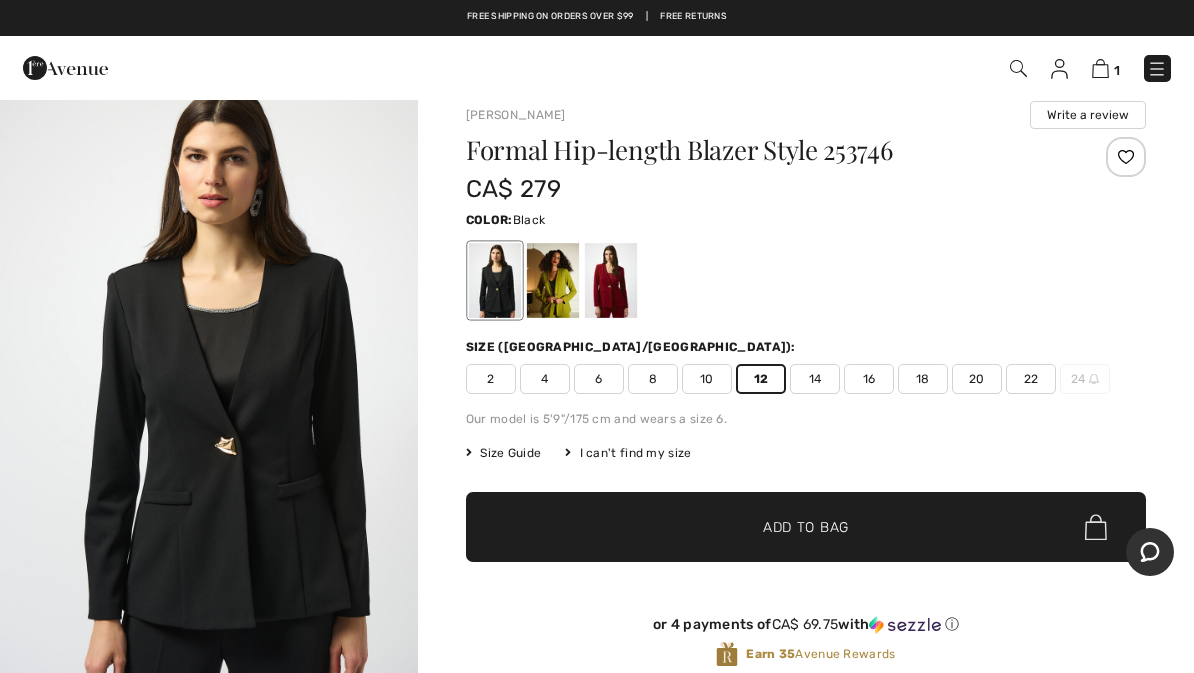 click on "✔ Added to Bag
Add to Bag" at bounding box center [806, 527] 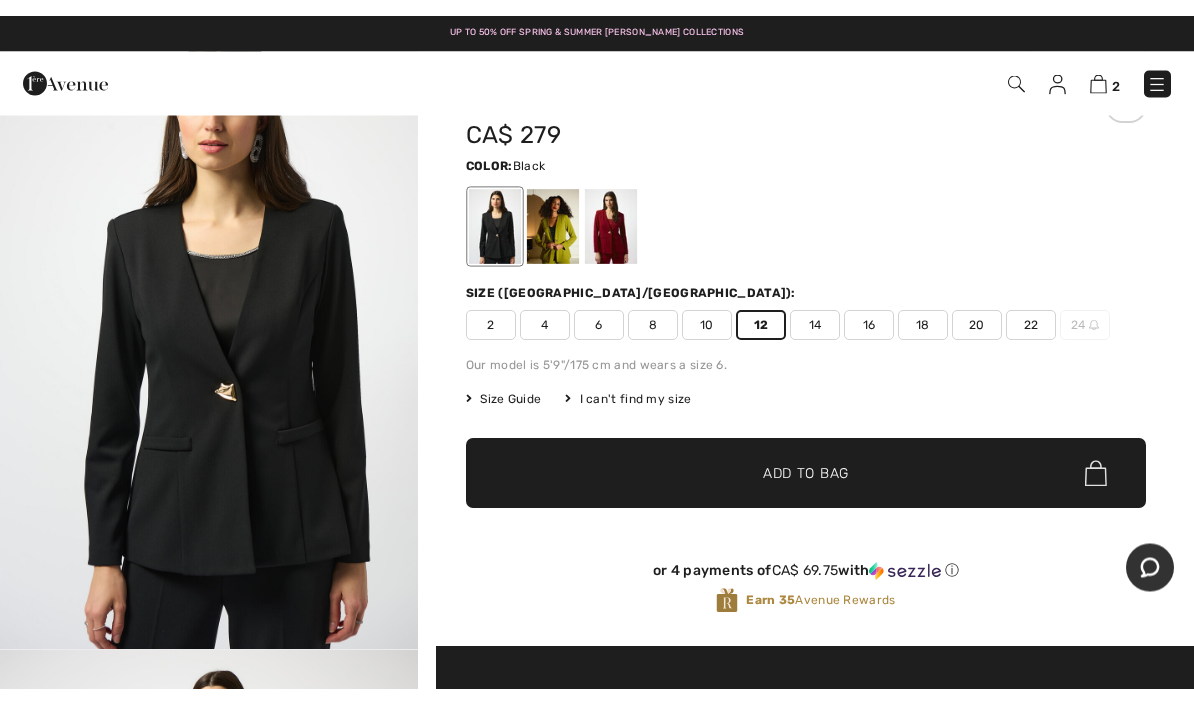 scroll, scrollTop: 0, scrollLeft: 0, axis: both 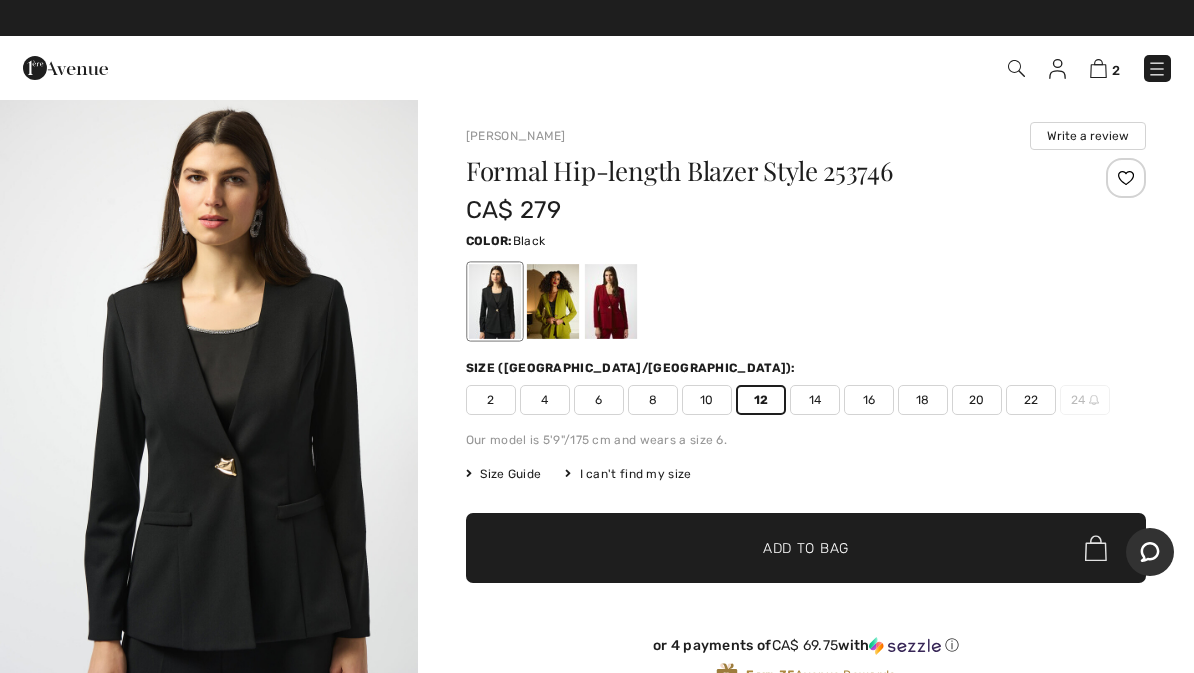 click at bounding box center [1016, 68] 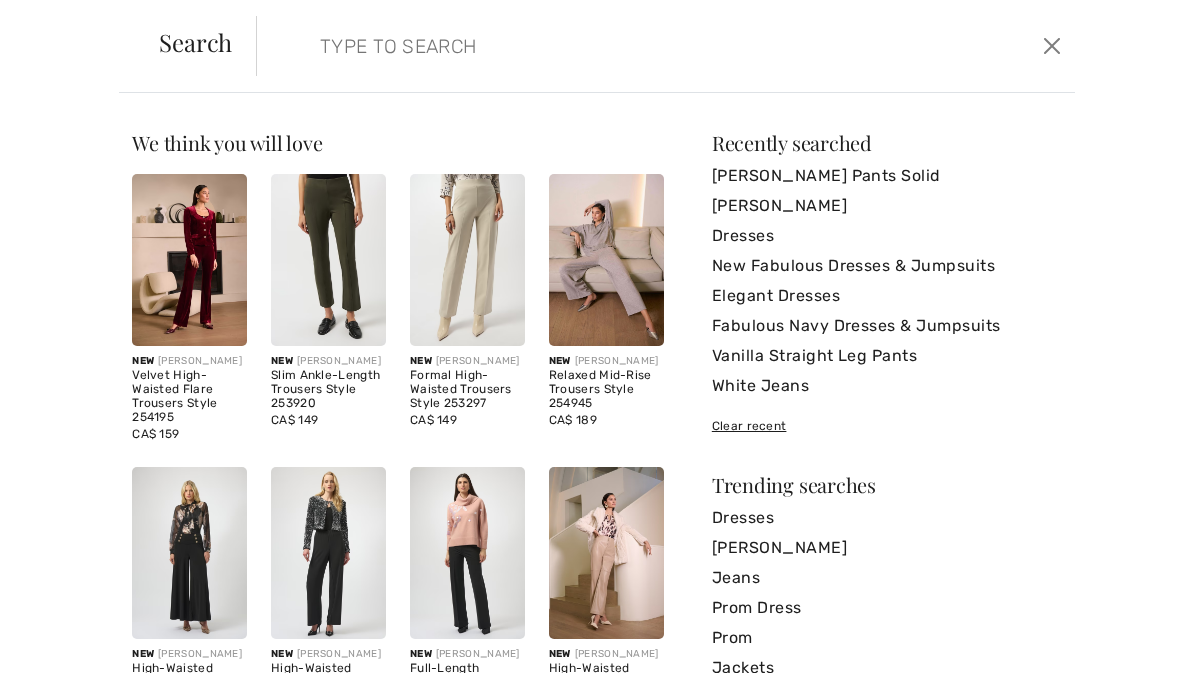 click at bounding box center (579, 46) 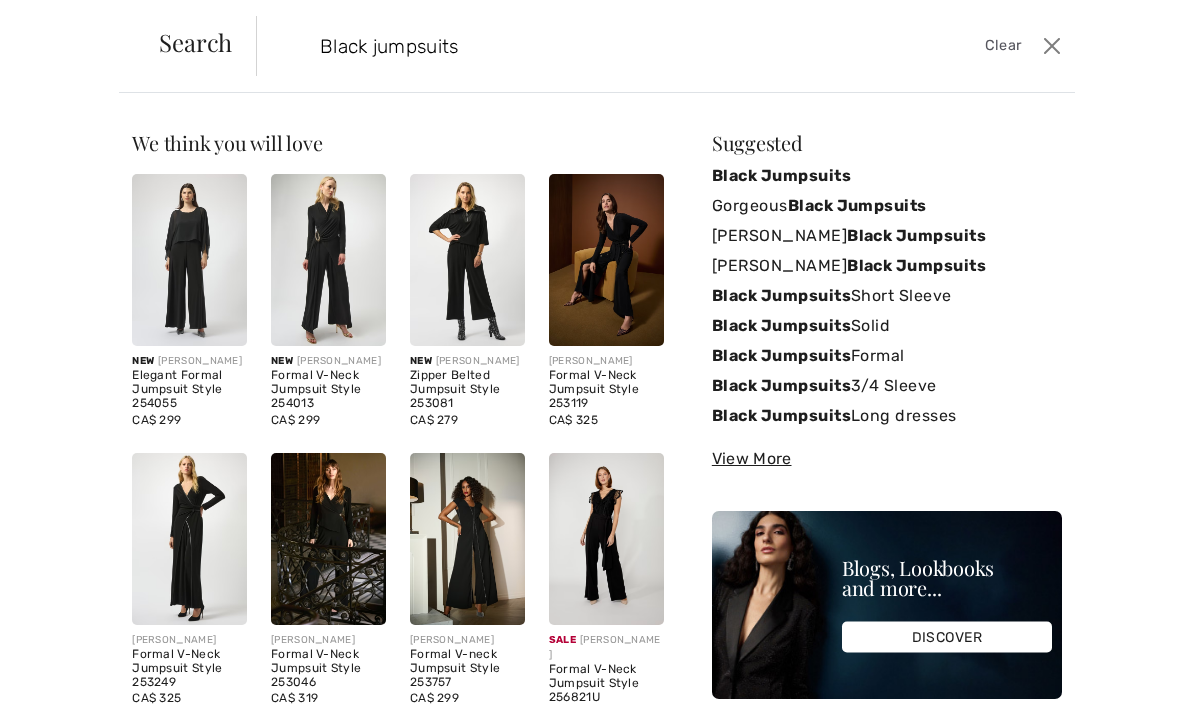type on "Black jumpsuits" 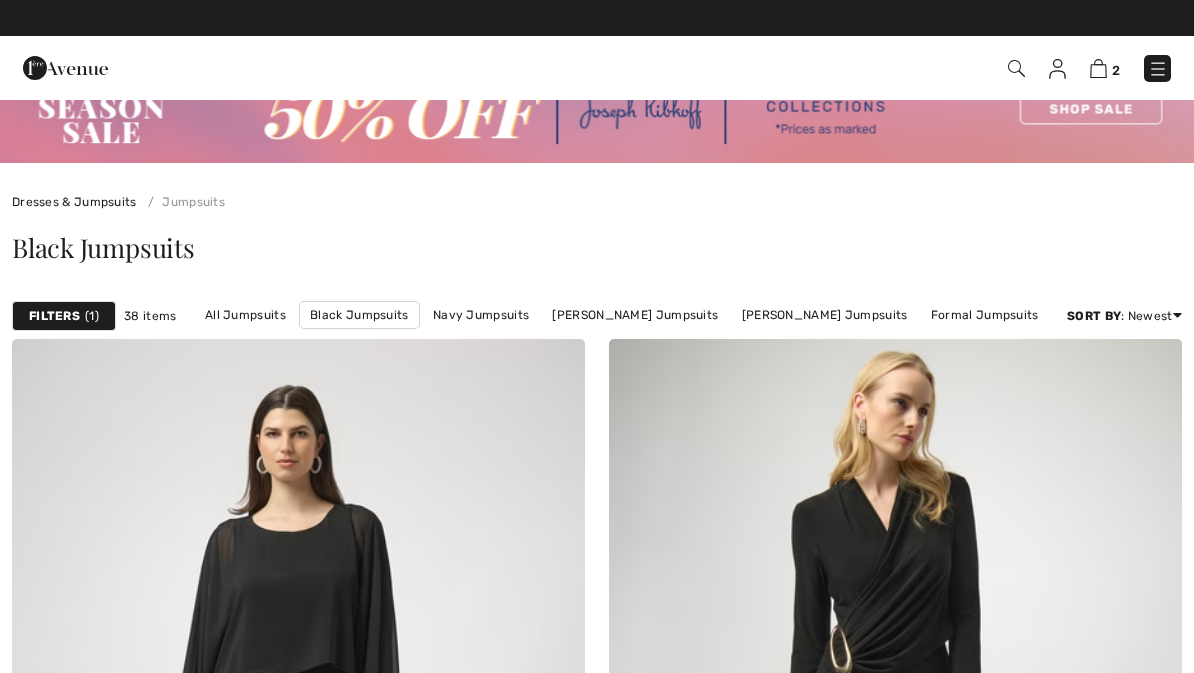 scroll, scrollTop: 0, scrollLeft: 0, axis: both 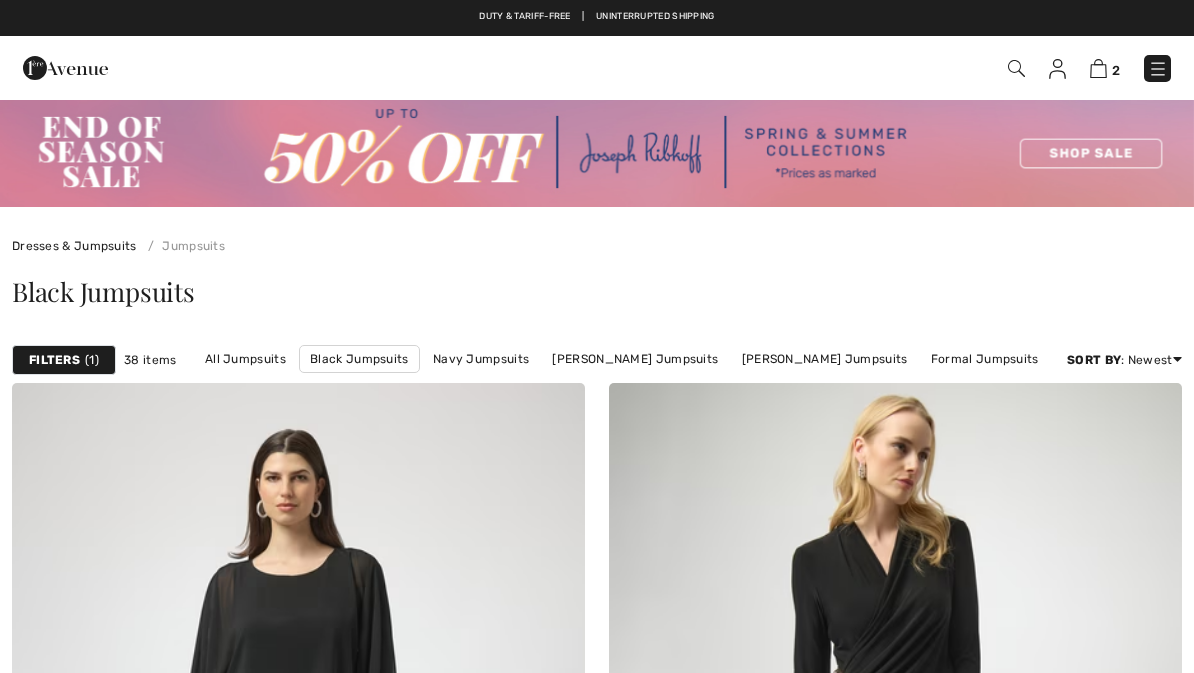 click on "All Jumpsuits" at bounding box center [245, 359] 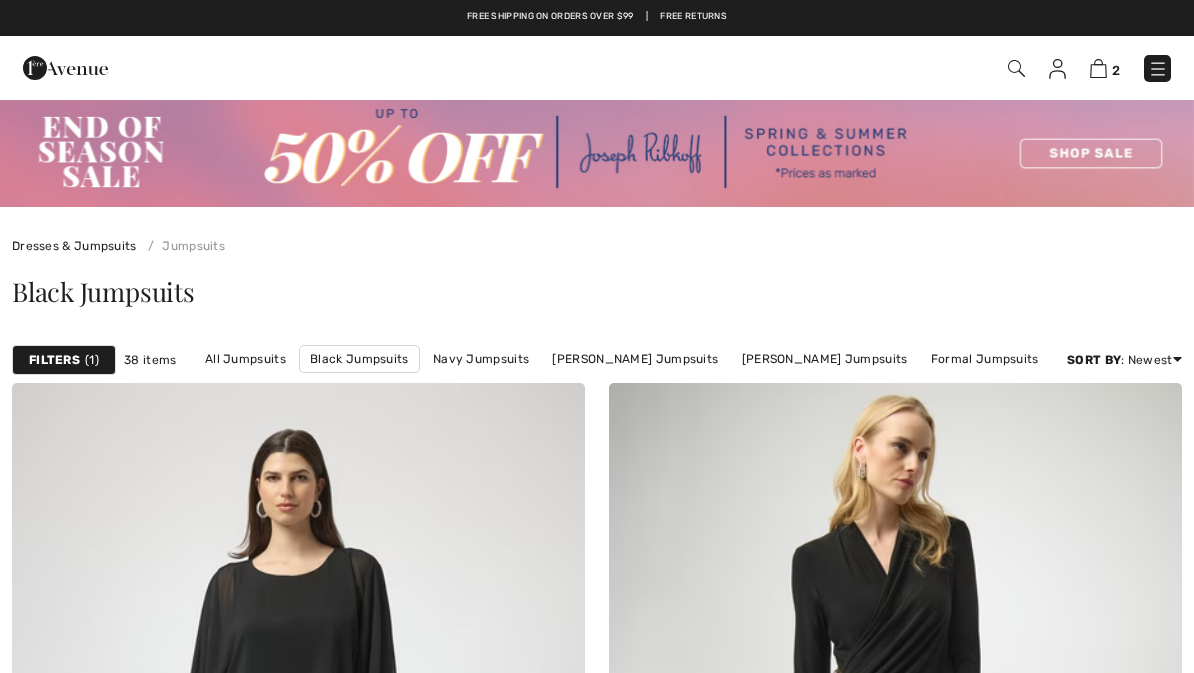 click on "All Jumpsuits" at bounding box center [245, 359] 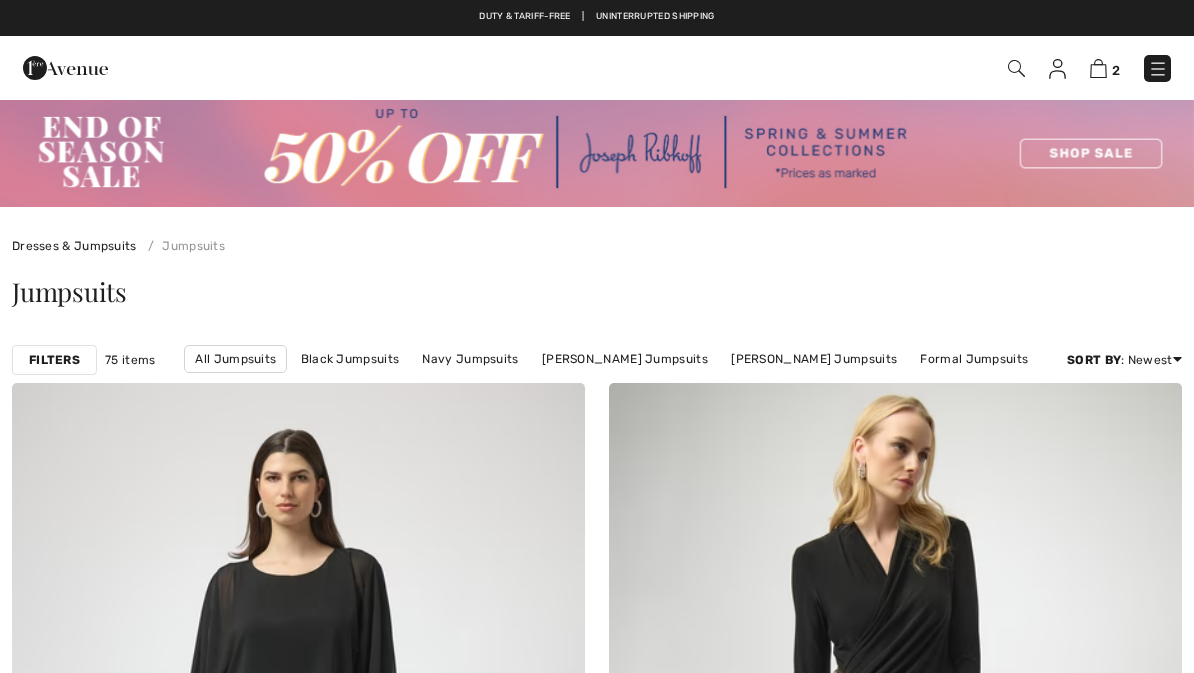 scroll, scrollTop: 0, scrollLeft: 0, axis: both 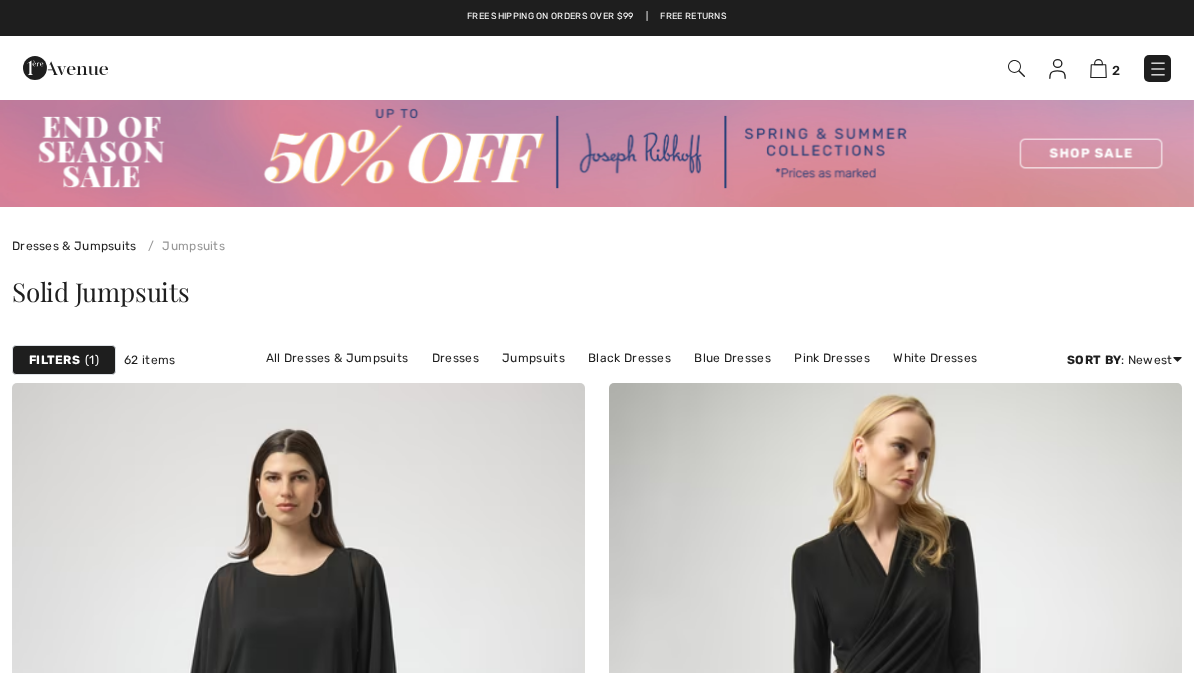 click on "Black Dresses" at bounding box center (629, 358) 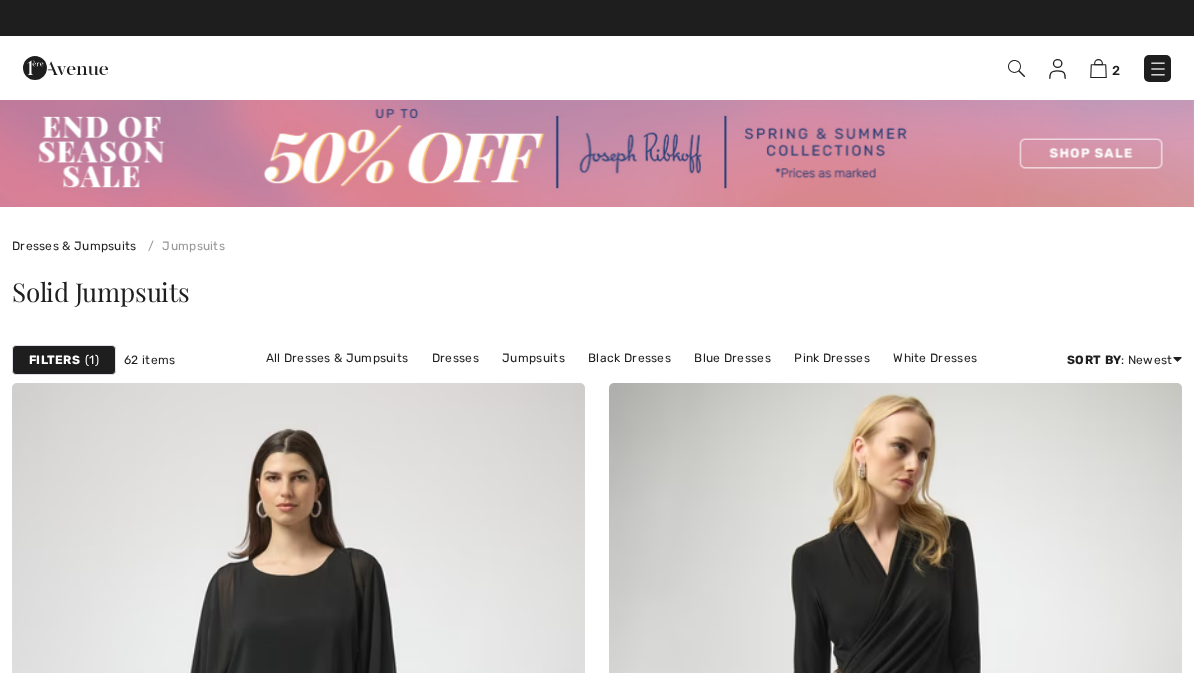 click on "Jumpsuits" at bounding box center (533, 358) 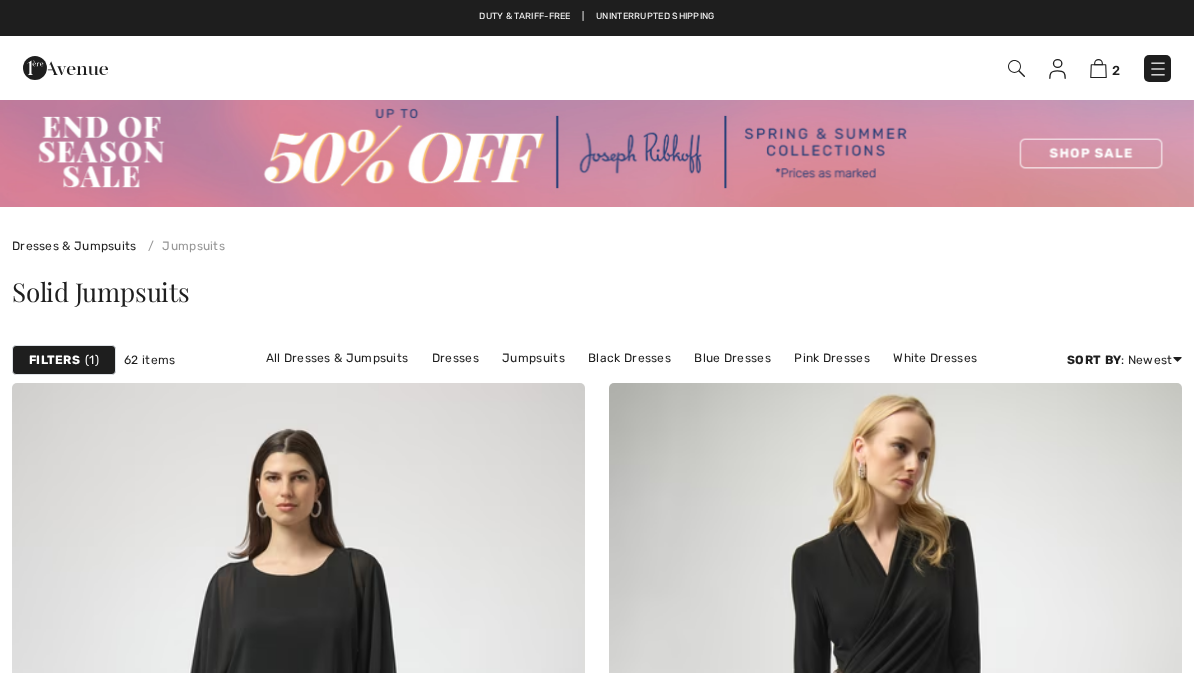 click on "Jumpsuits" at bounding box center (533, 358) 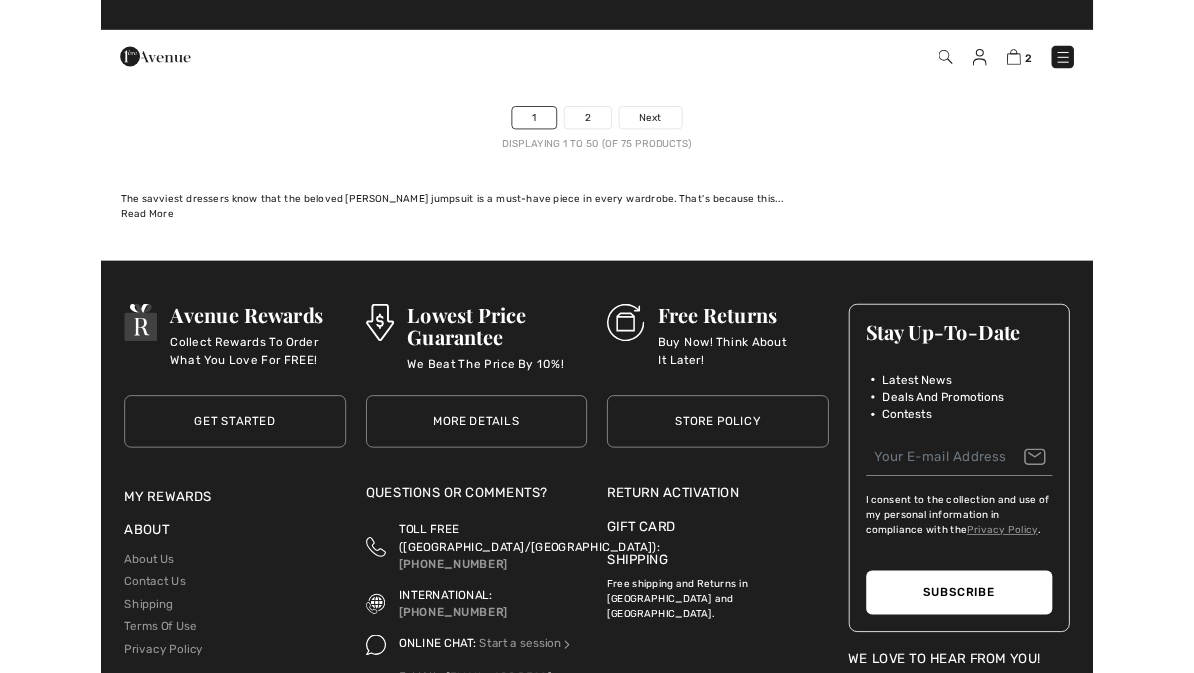 scroll, scrollTop: 24879, scrollLeft: 0, axis: vertical 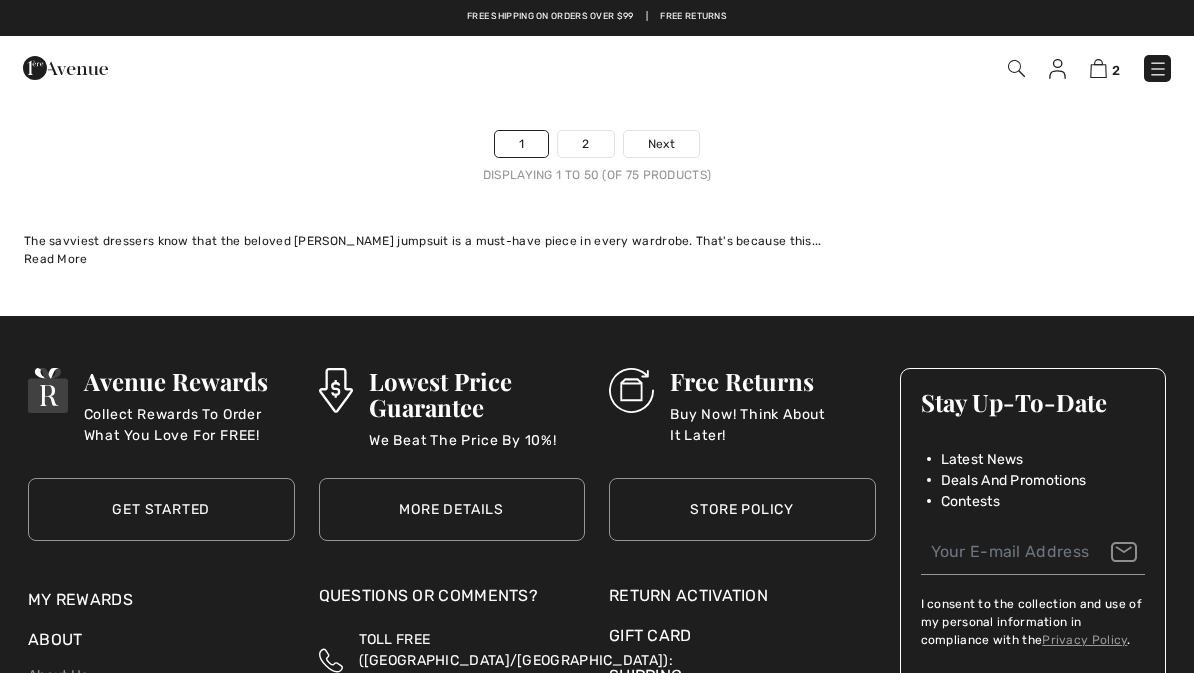 click on "2" at bounding box center (585, 144) 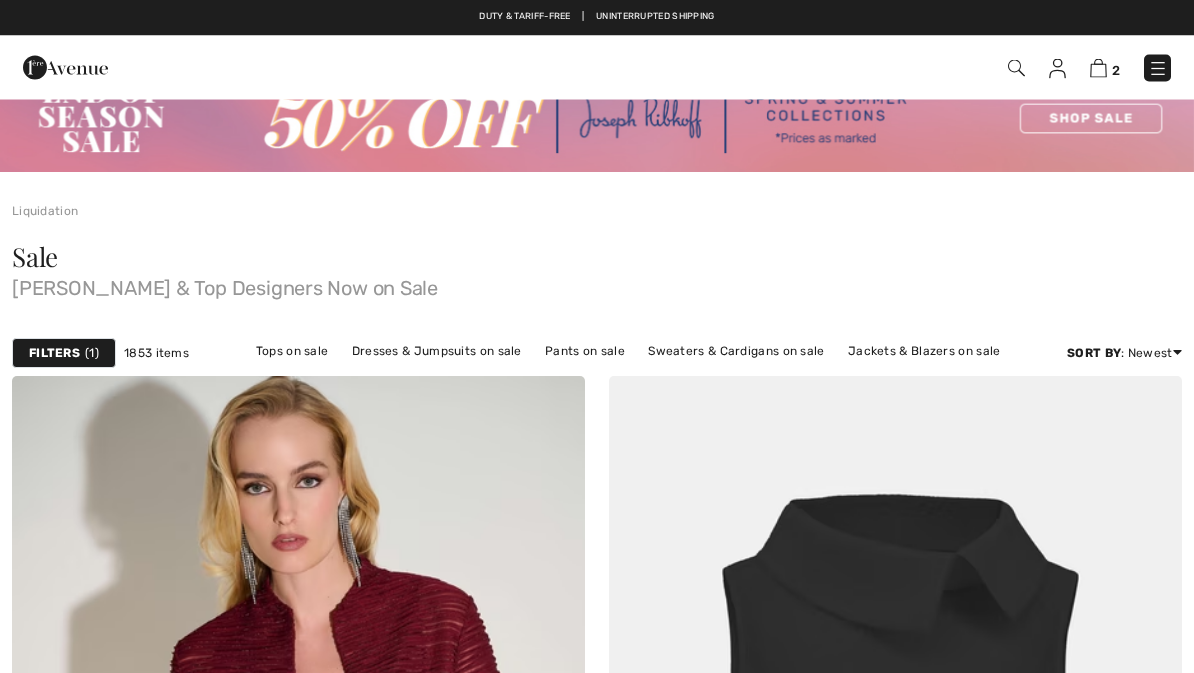 scroll, scrollTop: 0, scrollLeft: 0, axis: both 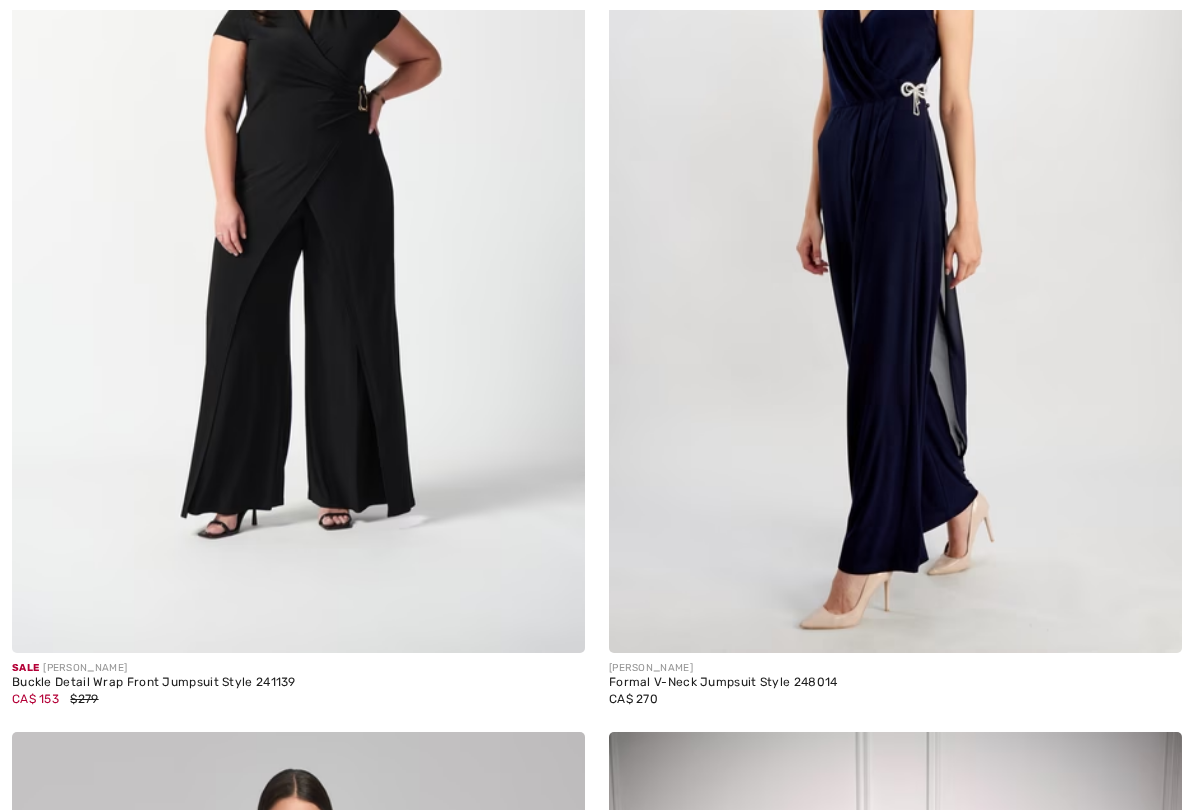 click at bounding box center [895, 224] 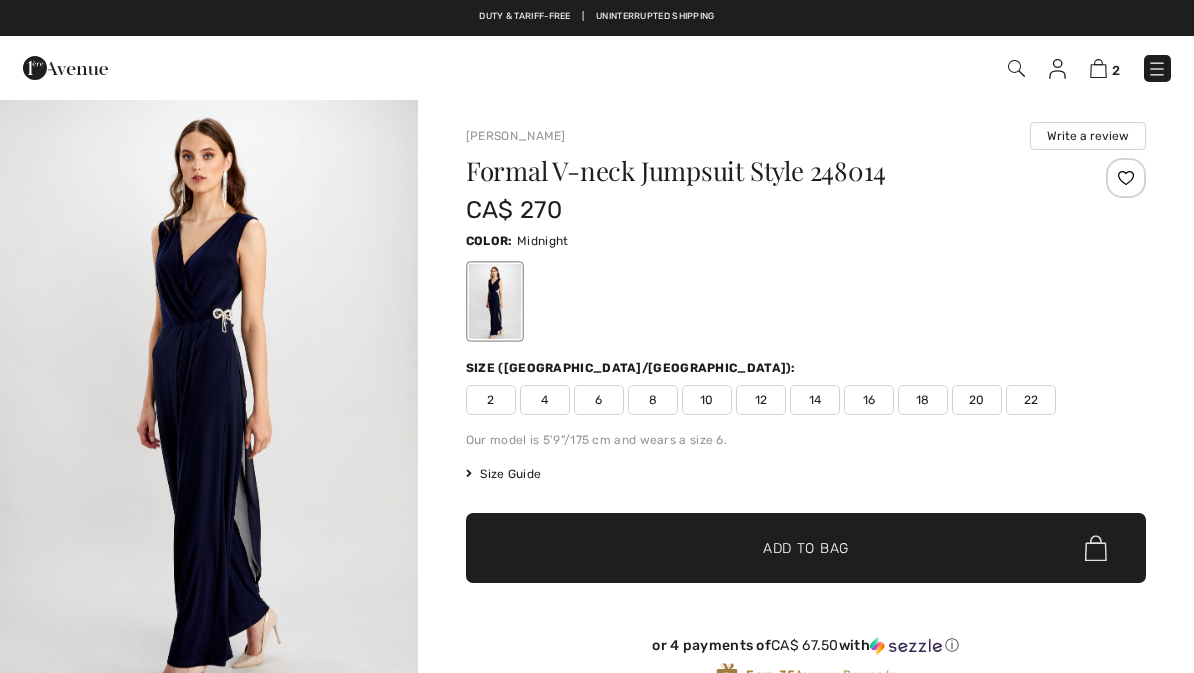 scroll, scrollTop: 0, scrollLeft: 0, axis: both 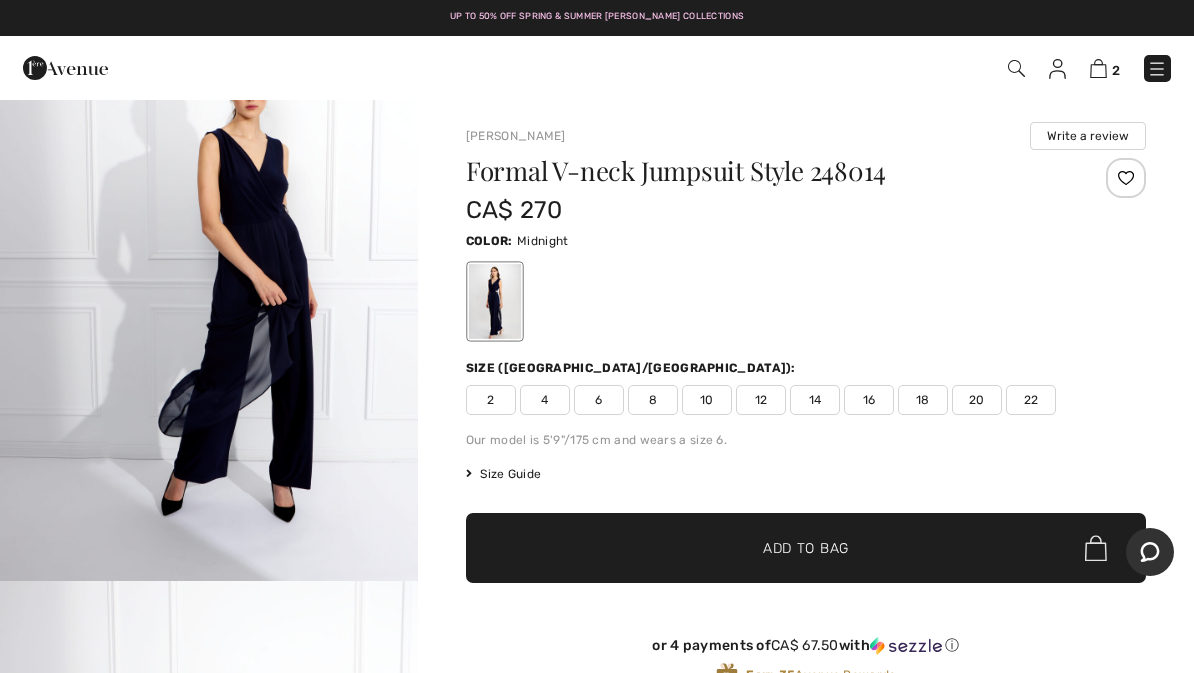click at bounding box center [1098, 68] 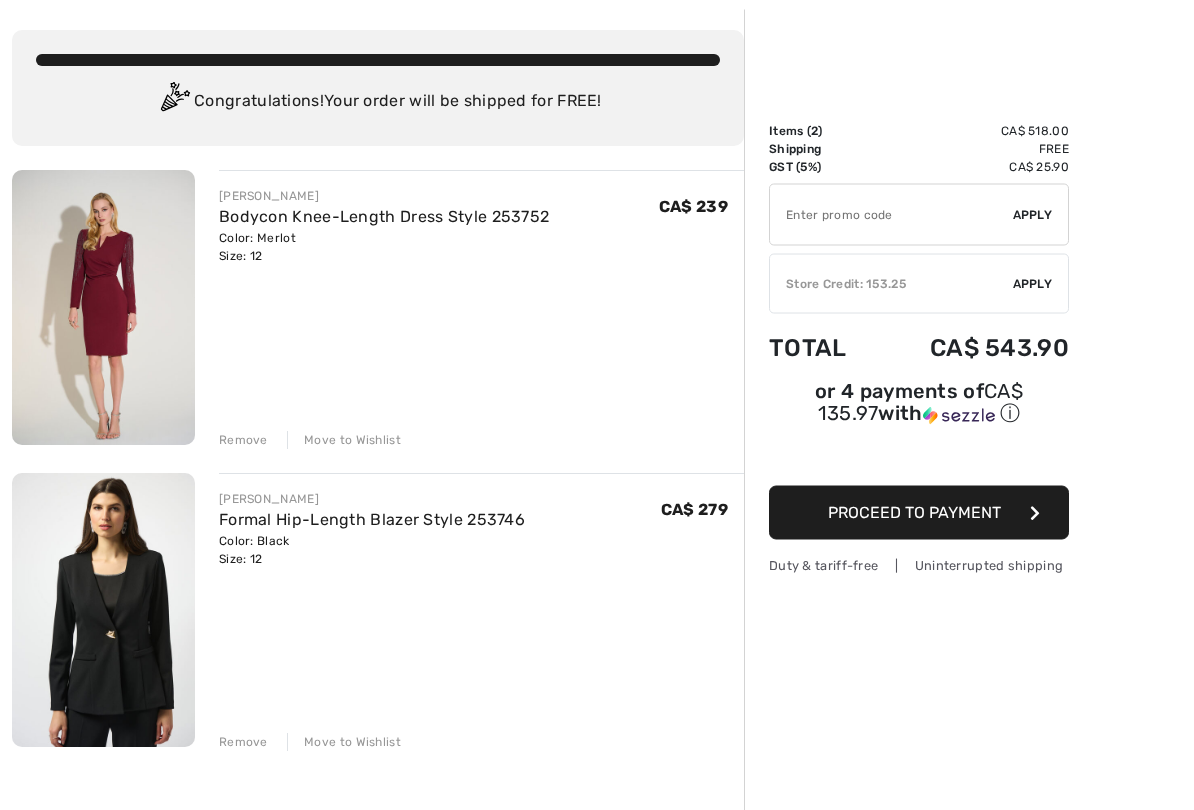 scroll, scrollTop: 92, scrollLeft: 0, axis: vertical 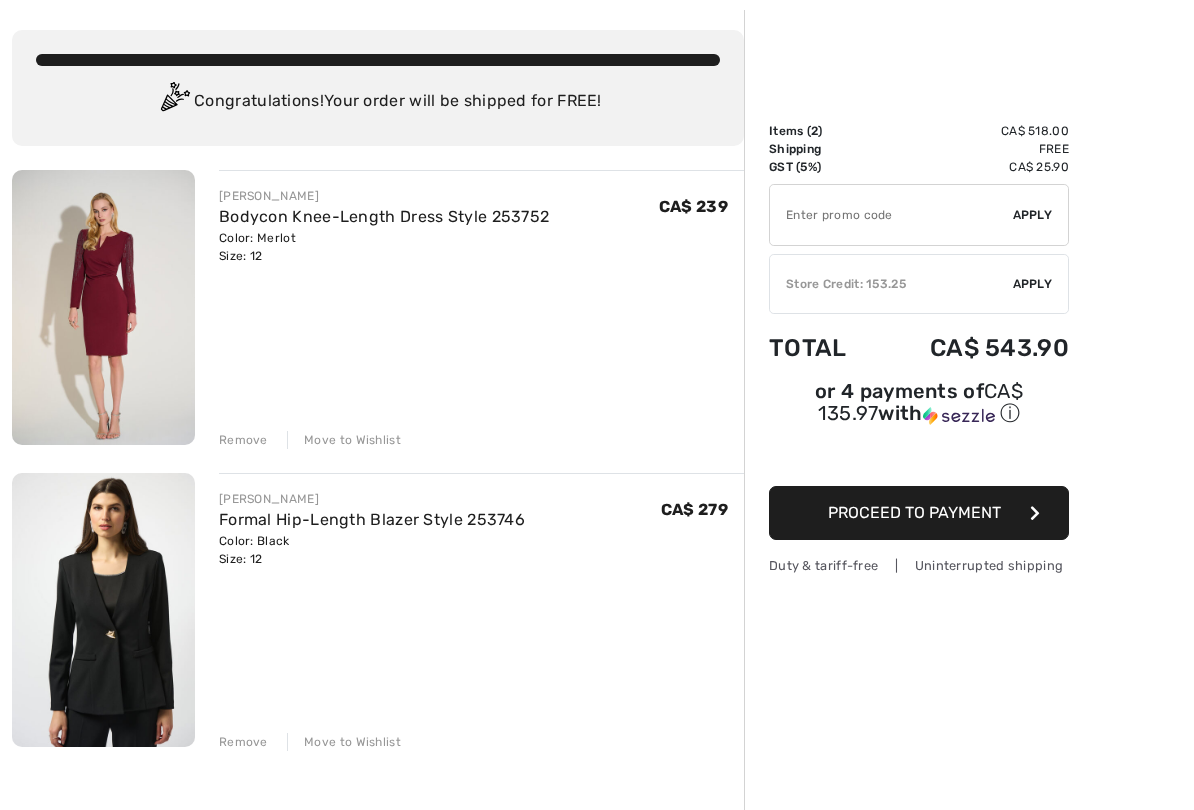 click on "Move to Wishlist" at bounding box center (344, 440) 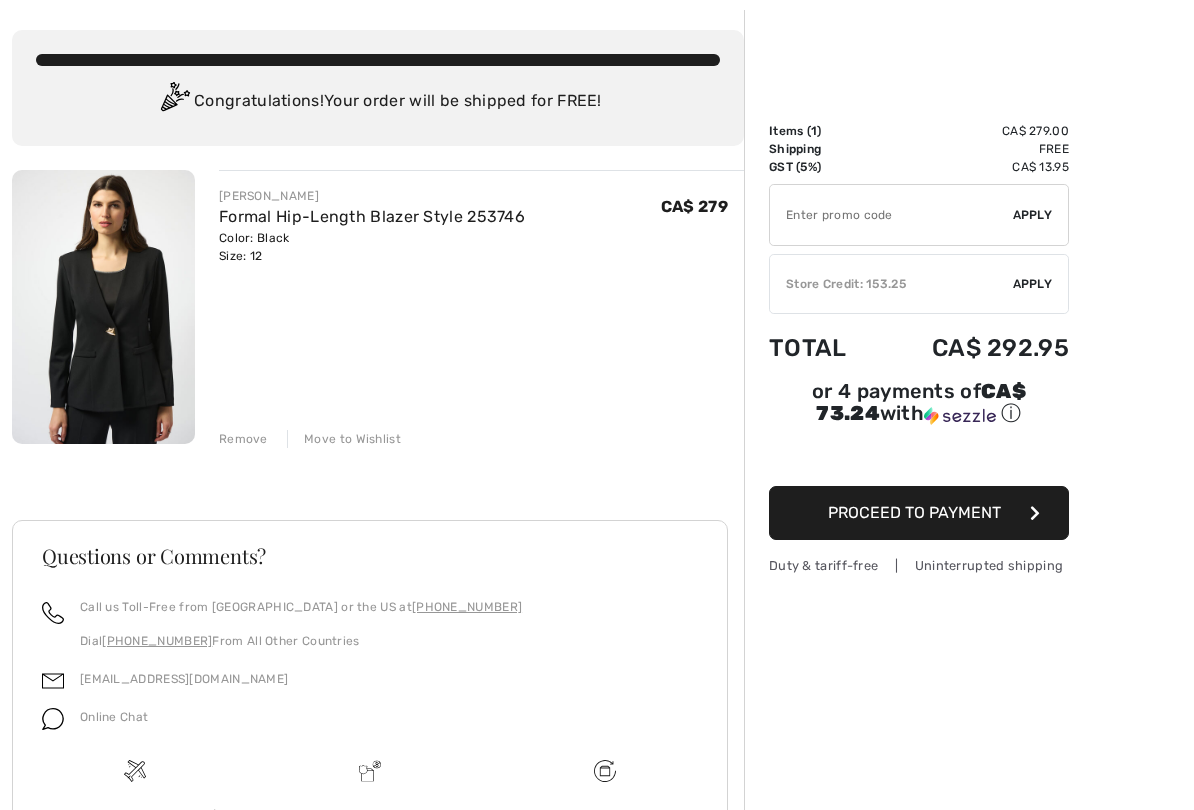 click on "Move to Wishlist" at bounding box center (344, 439) 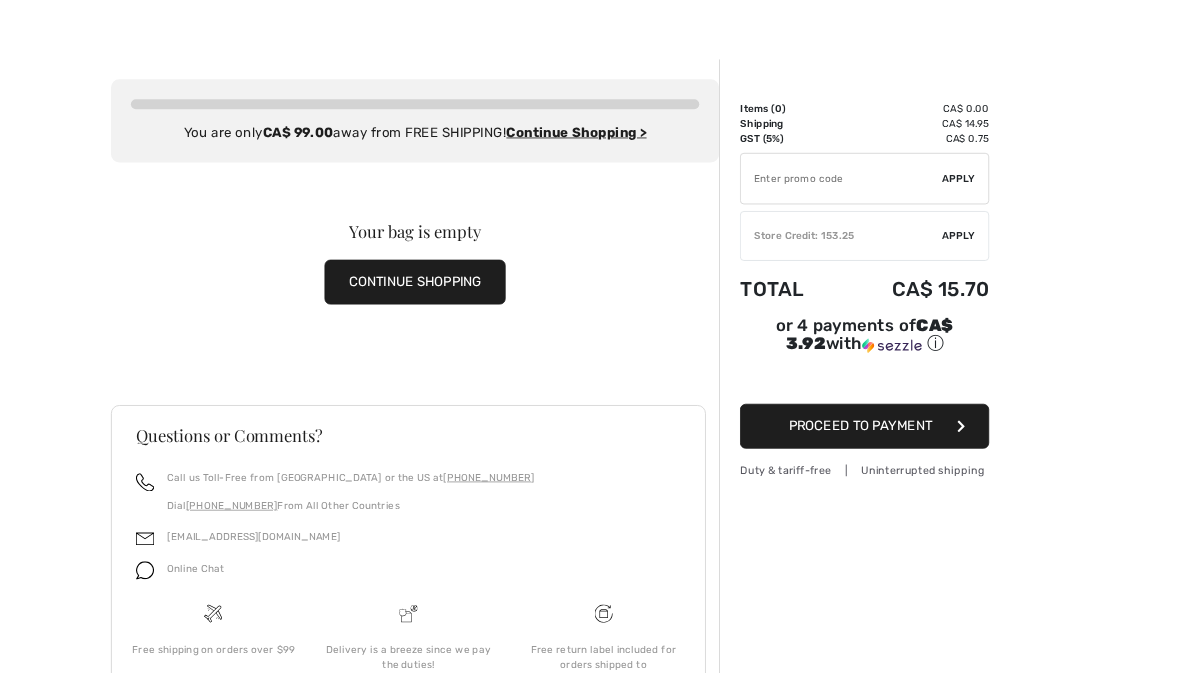 scroll, scrollTop: 0, scrollLeft: 0, axis: both 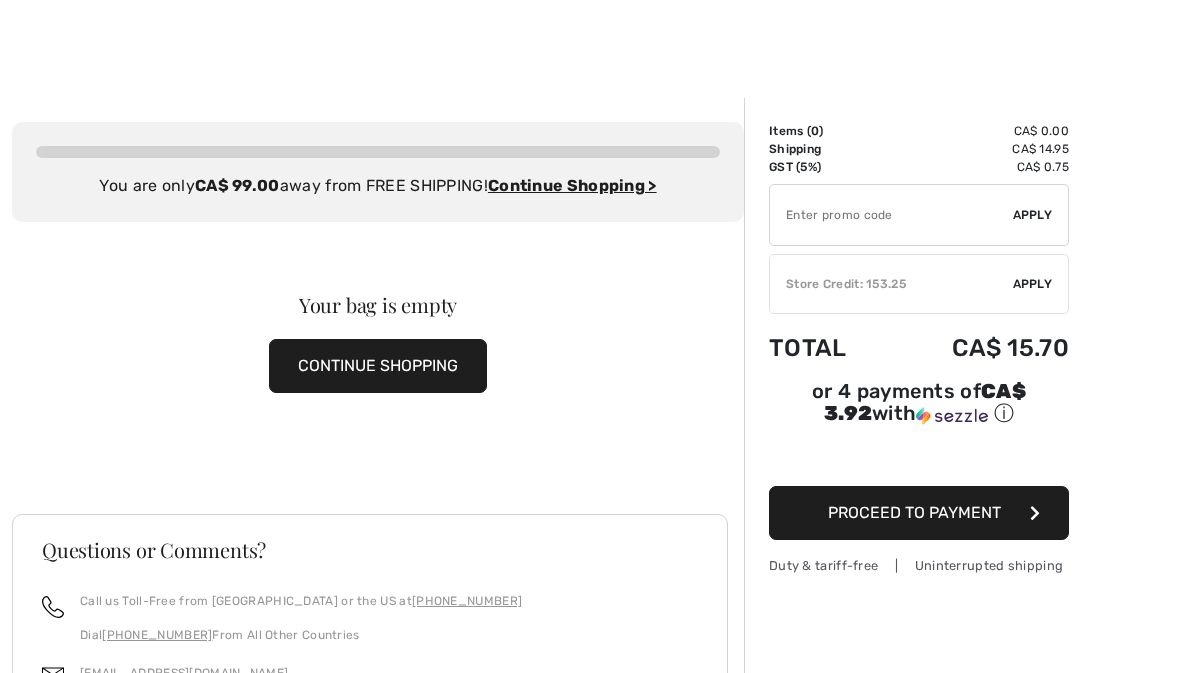 click on "Your bag is empty
CONTINUE SHOPPING" at bounding box center [378, 344] 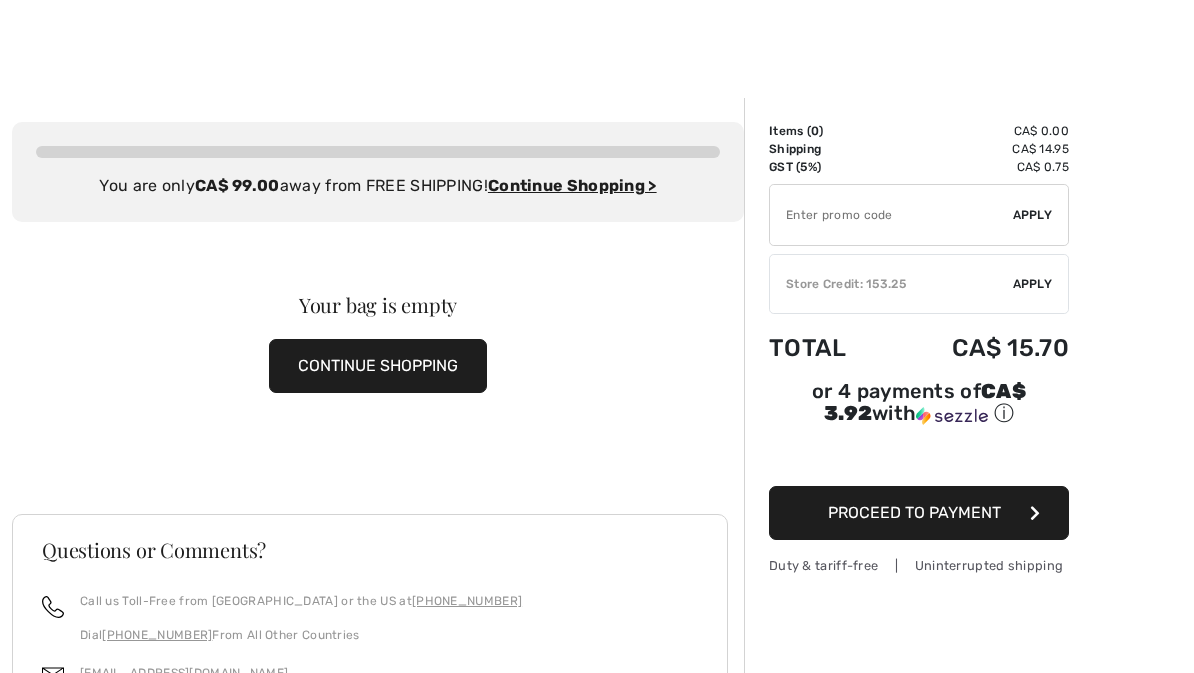 click on "Order Summary			 Details
Items ( 0 )
CA$ 0.00
Promo code CA$ 0.00
Shipping
CA$ 14.95
GST (5%) CA$ 0.75
Tax2 CA$ 0.00
Duties & Taxes CA$ 0.00
Store Credit
used  0.00
✔
Apply
Remove
✔
Store Credit: 153.25
Apply
Remove
Total
CA$ 15.70
or 4 payments of  CA$ 3.92  with    ⓘ
Proceed to Payment
Duty & tariff-free      |     Uninterrupted shipping" at bounding box center [969, 535] 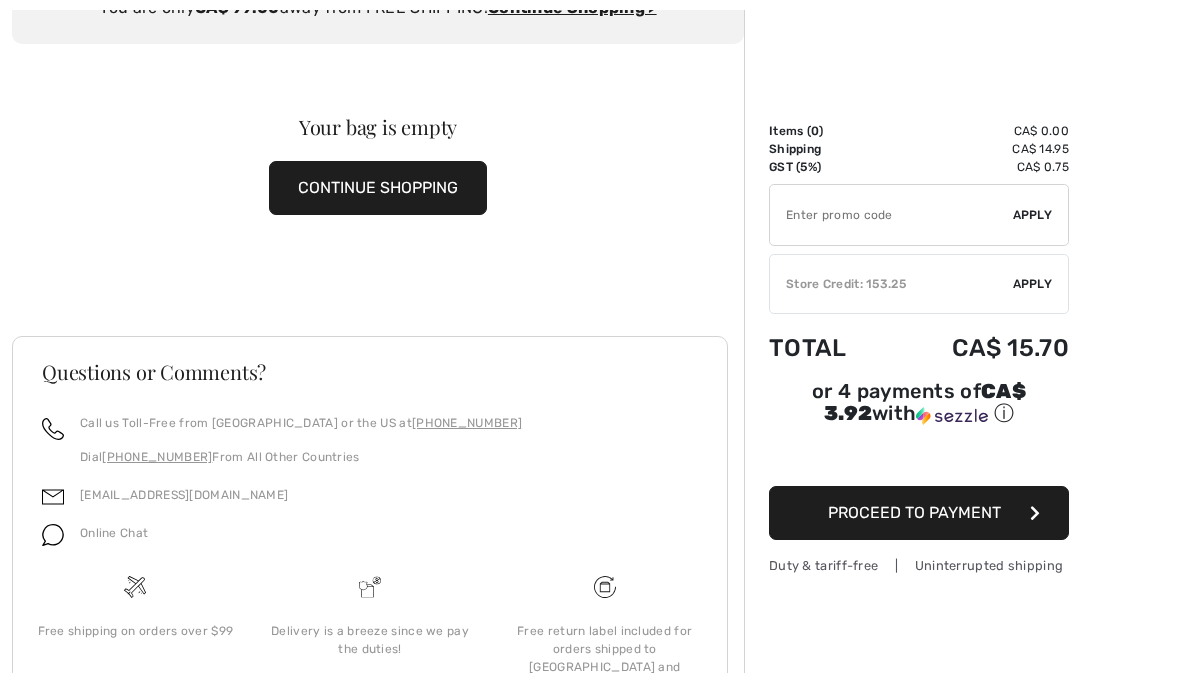 scroll, scrollTop: 281, scrollLeft: 0, axis: vertical 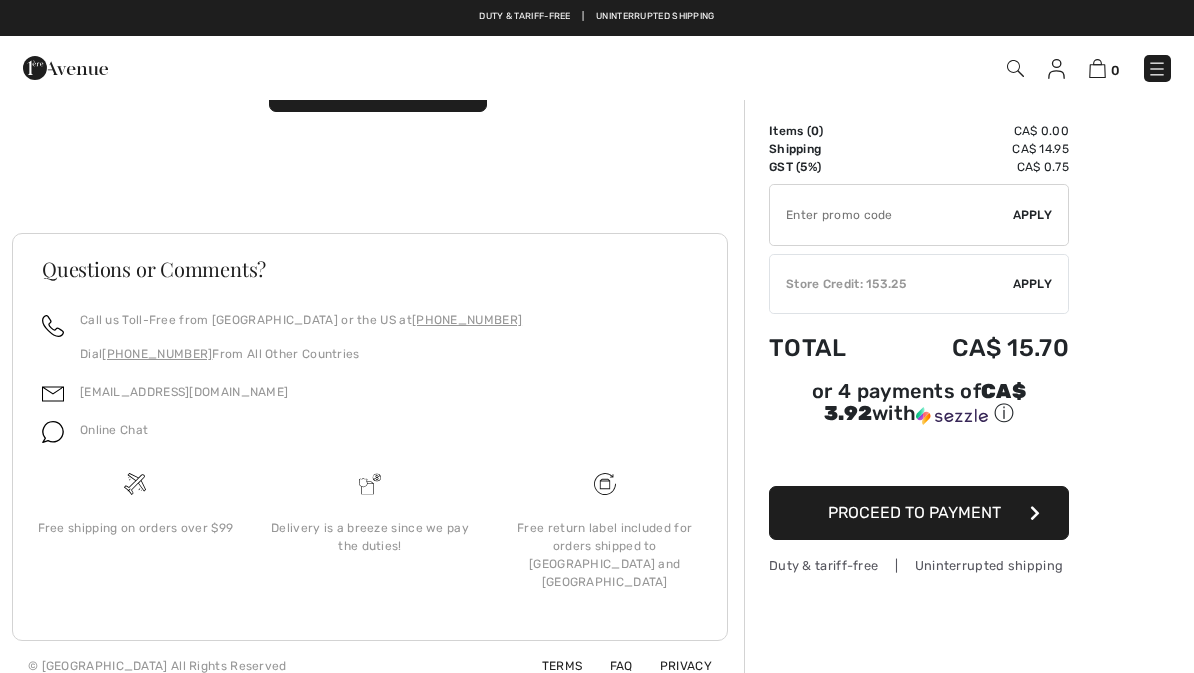 click on "Questions or Comments?
Call us Toll-Free from Canada or the US at                             +1 (888) 605-5525
Dial  +1 (514) 225-4850  From All Other Countries
info@1ereavenue.com
Online Chat
Free shipping on orders over $99
Delivery is a breeze since we pay the duties!
Terms FAQ" at bounding box center [370, 437] 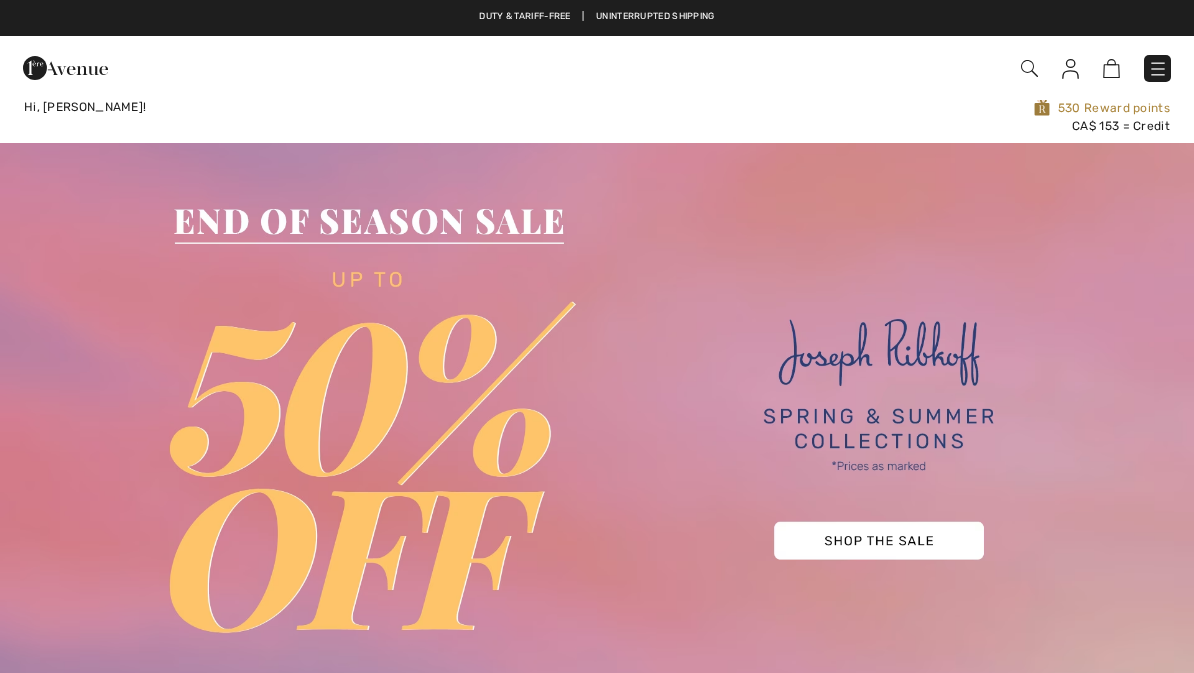 scroll, scrollTop: 0, scrollLeft: 0, axis: both 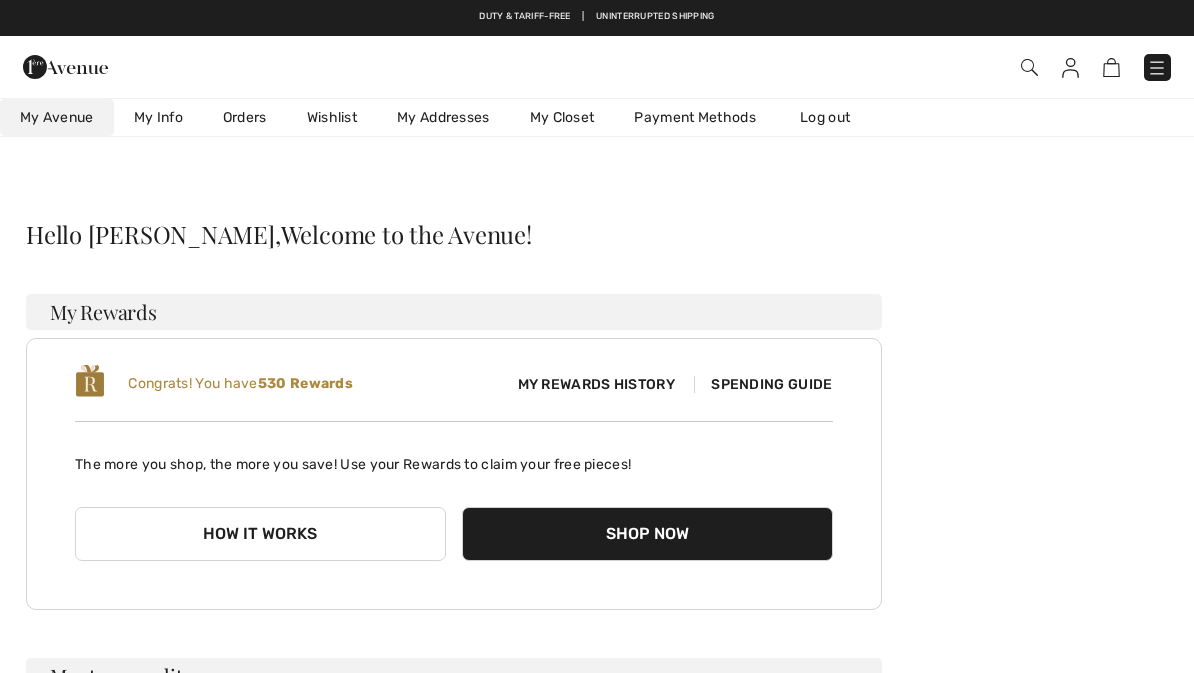 click on "Log out" at bounding box center (835, 117) 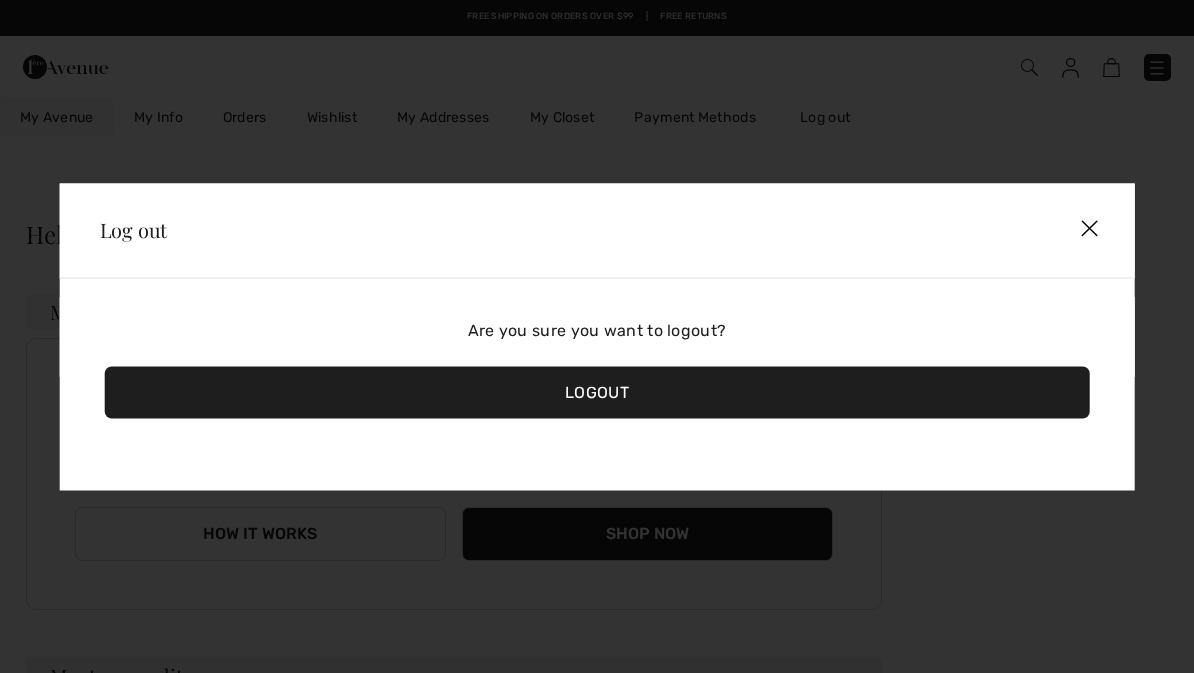 click on "Logout" at bounding box center [597, 392] 